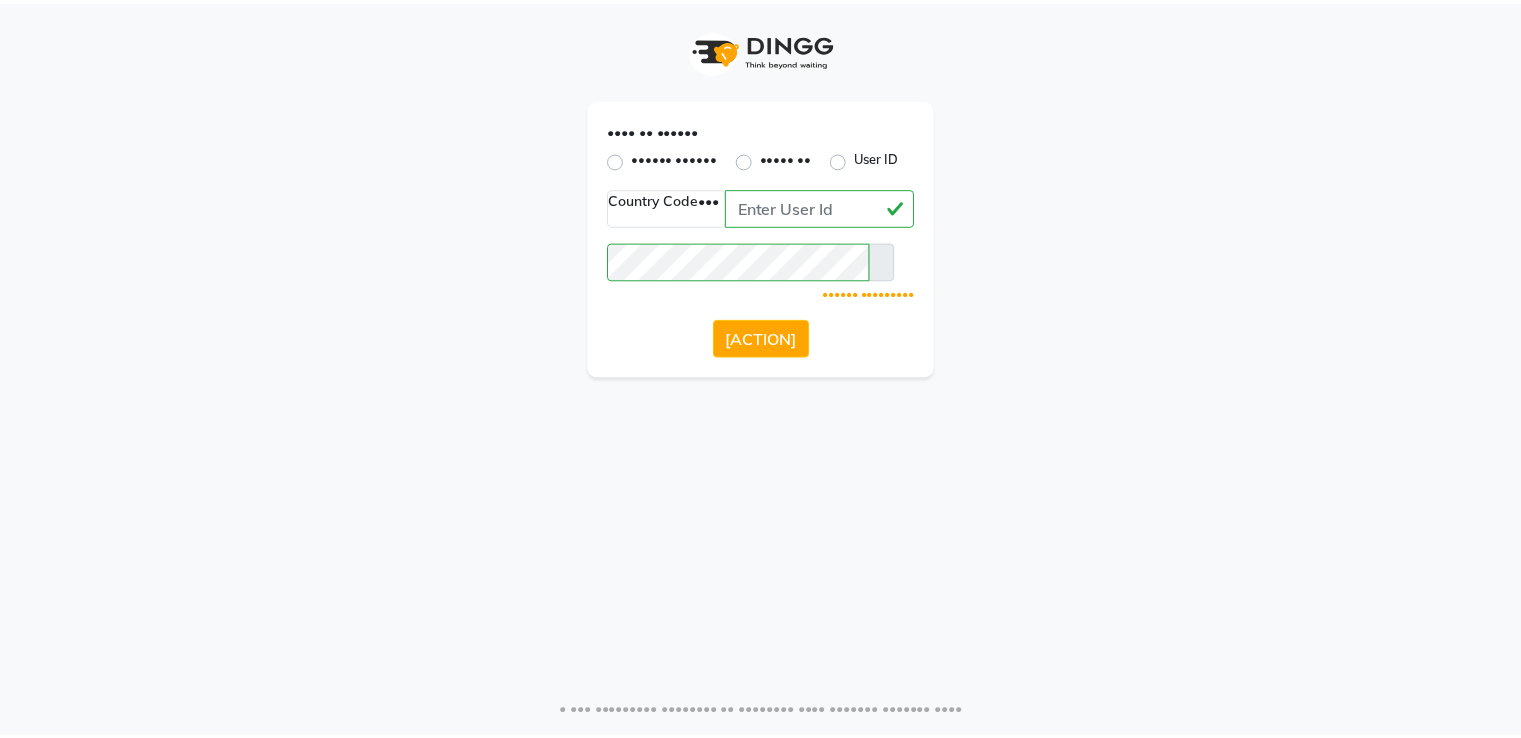 scroll, scrollTop: 0, scrollLeft: 0, axis: both 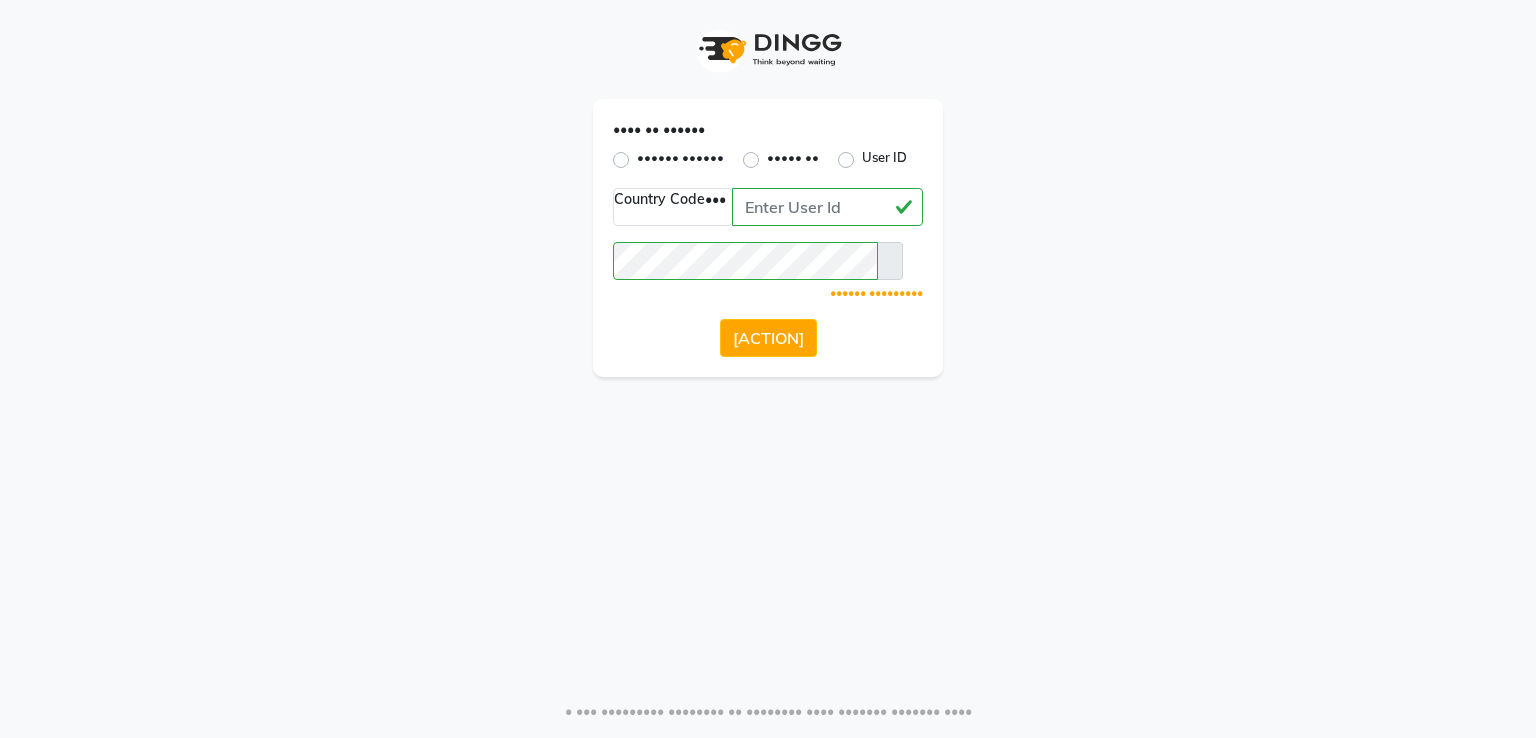 click on "[ACTION]" at bounding box center (768, 338) 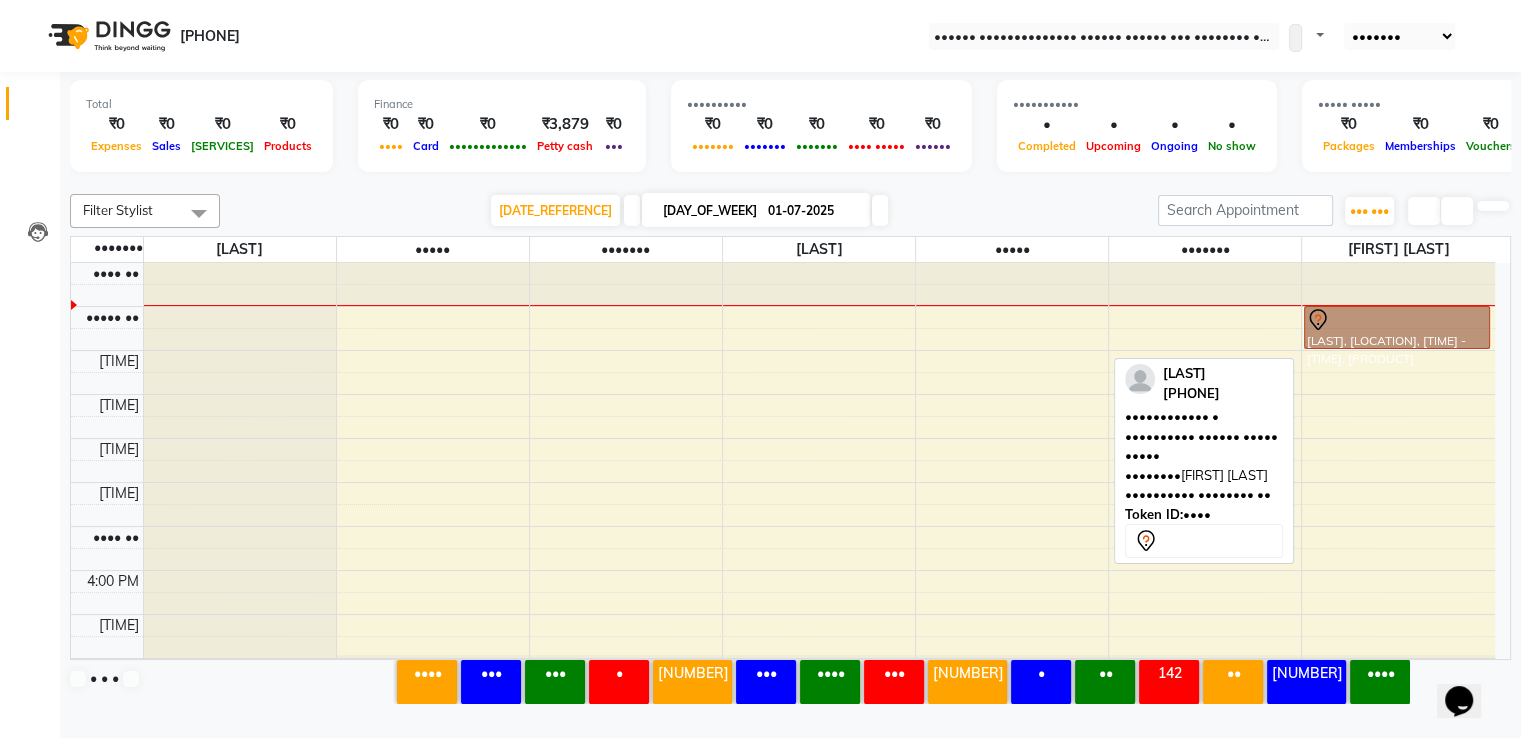 scroll, scrollTop: 0, scrollLeft: 0, axis: both 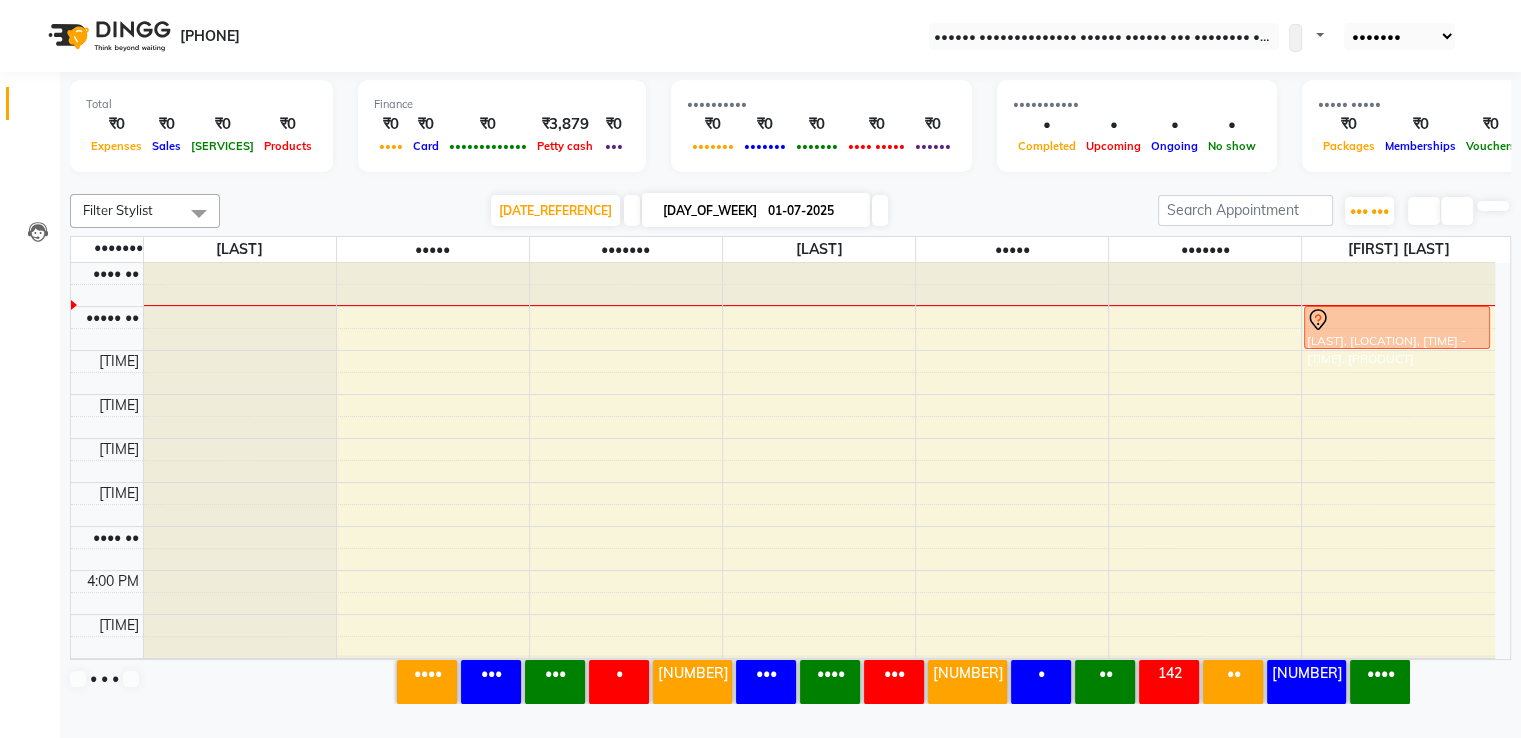 click on "[SERVICE_ACTION]" at bounding box center [71, 793] 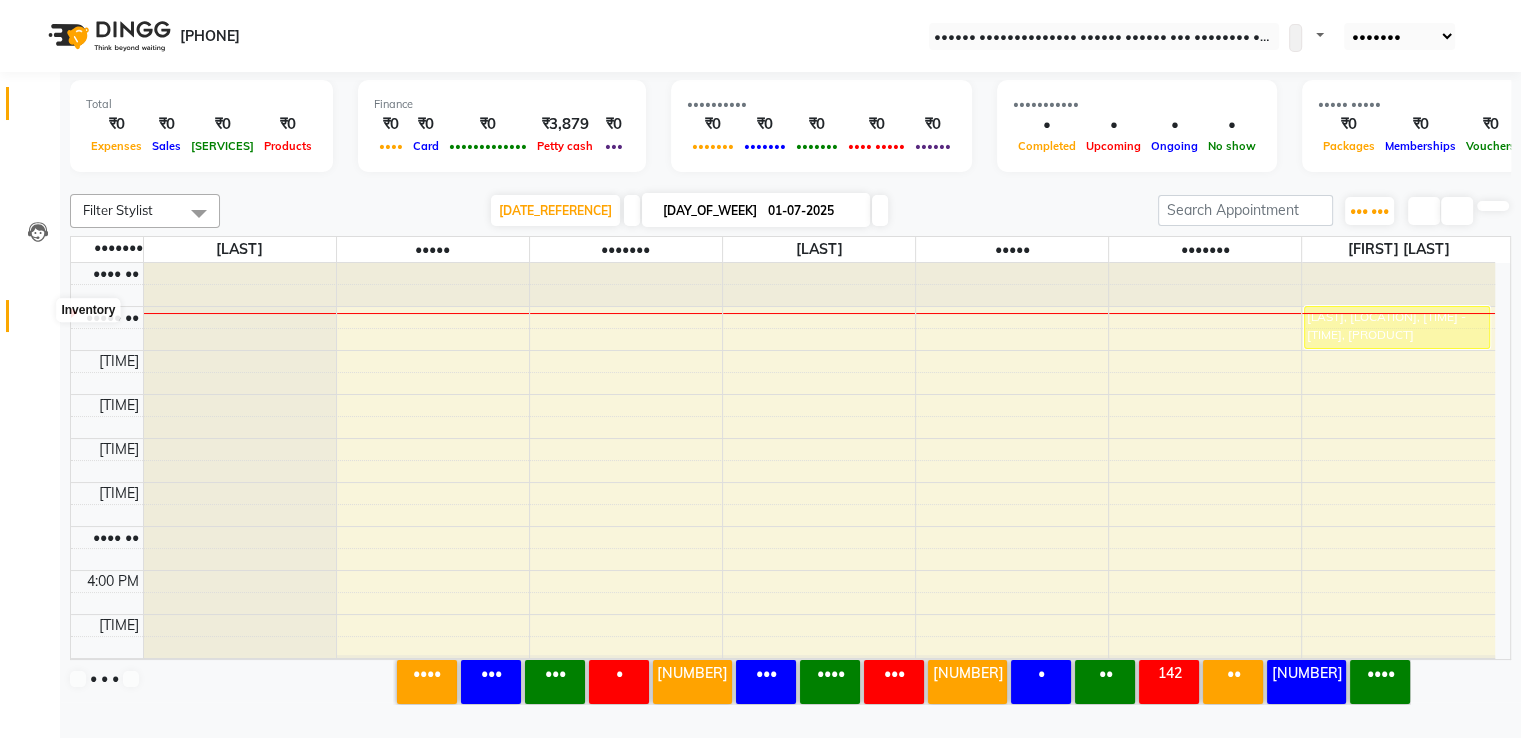 click at bounding box center (38, 321) 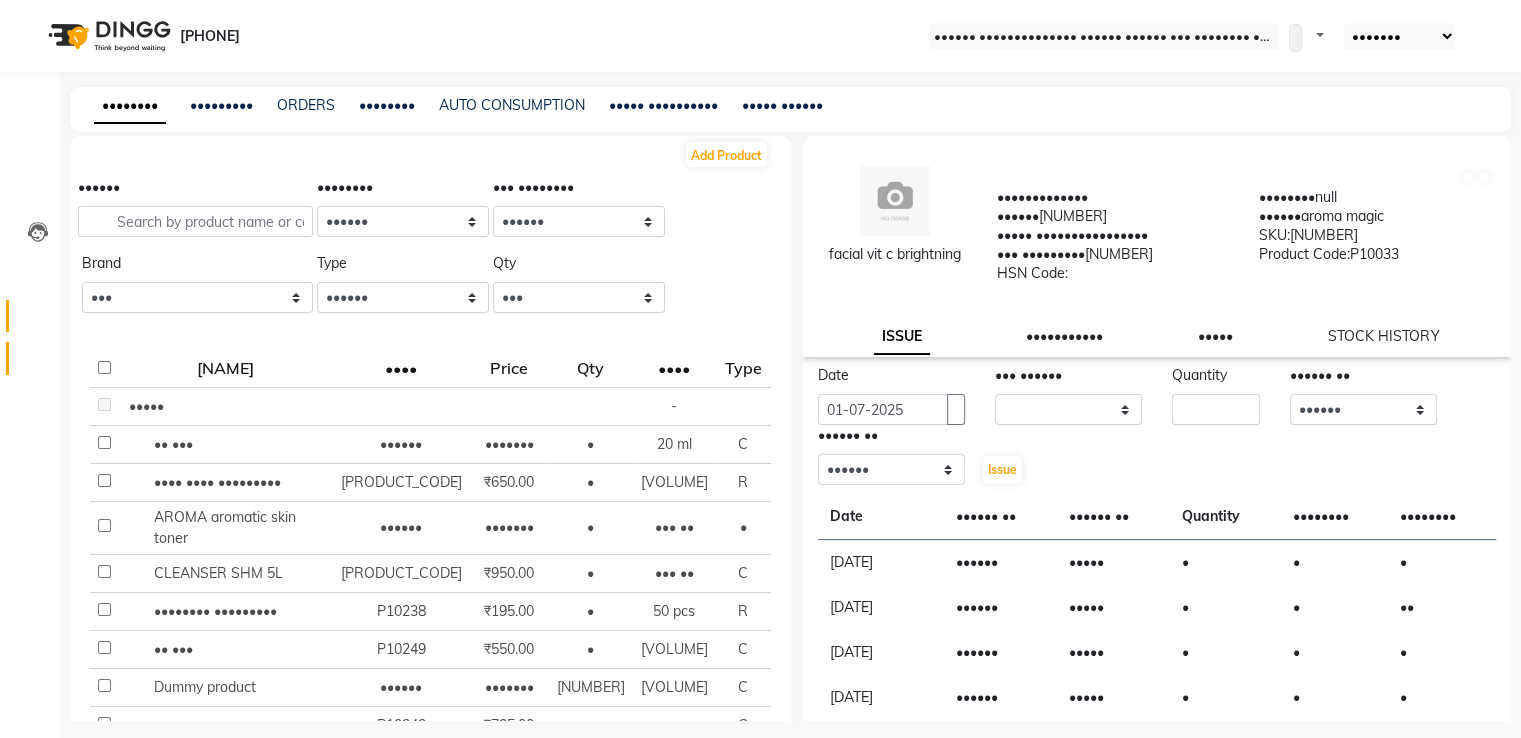 click at bounding box center (37, 363) 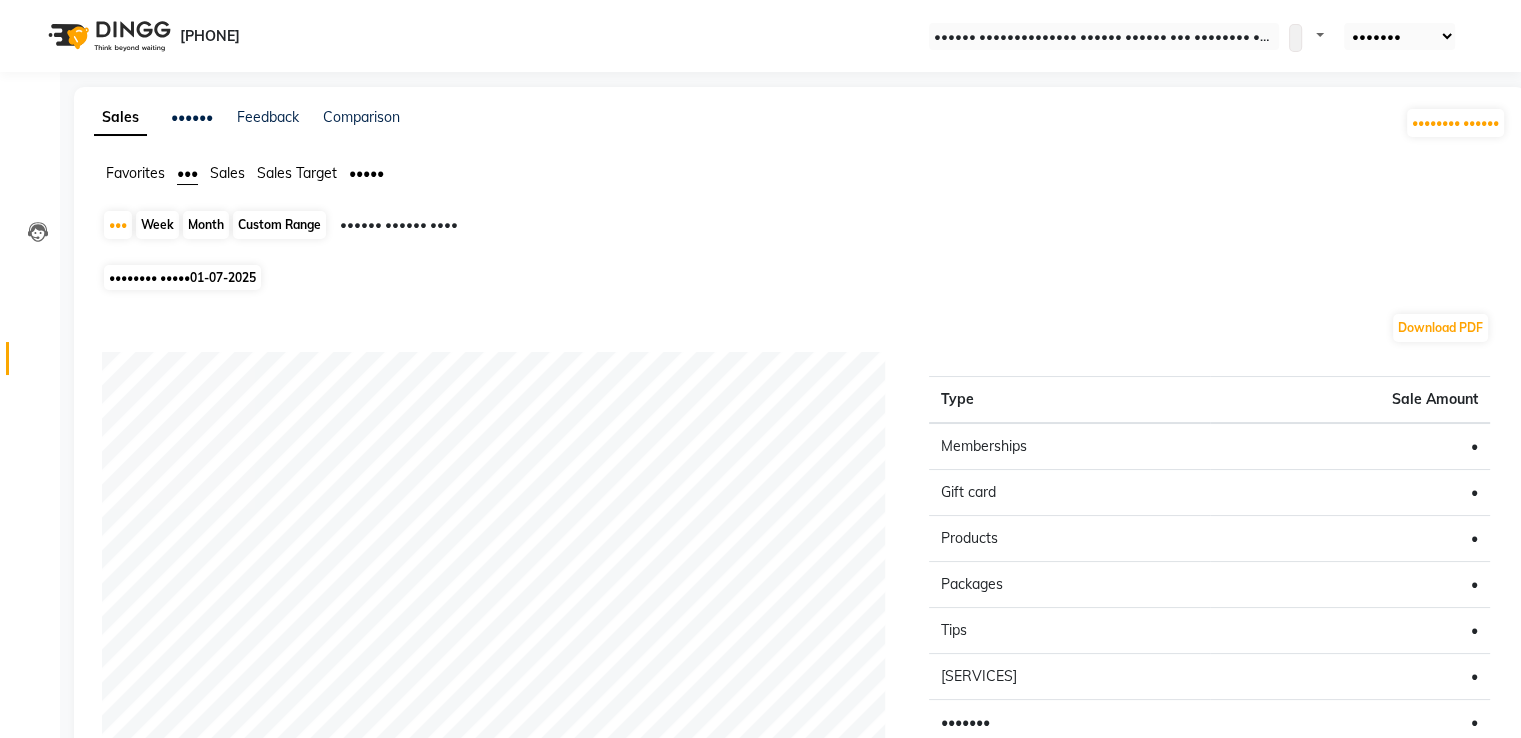 click on "Custom Range" at bounding box center (279, 225) 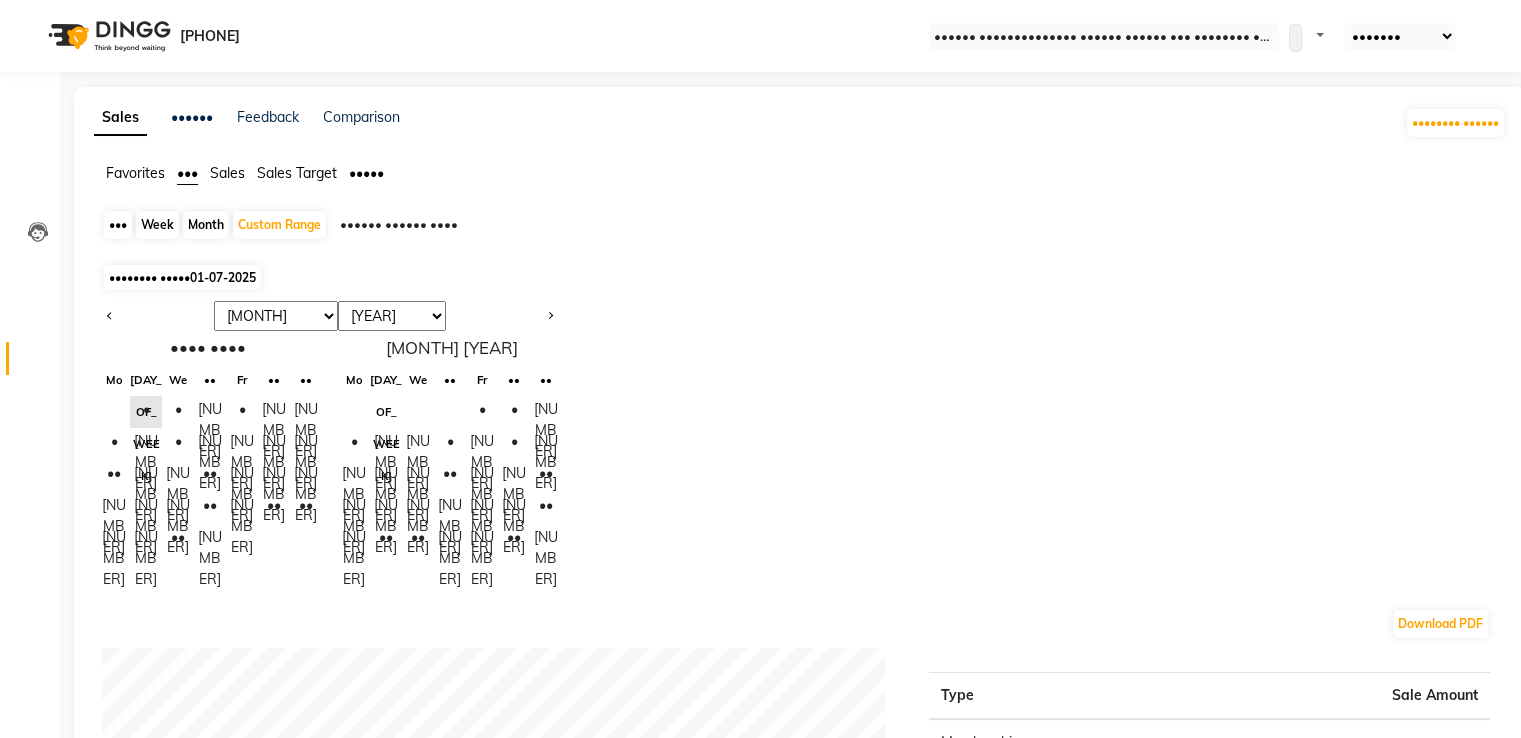 click on "[MONTH] [MONTH] [MONTH] [MONTH] [MONTH] [MONTH] [MONTH] [MONTH] [MONTH] [MONTH] [MONTH] [MONTH]" at bounding box center [276, 316] 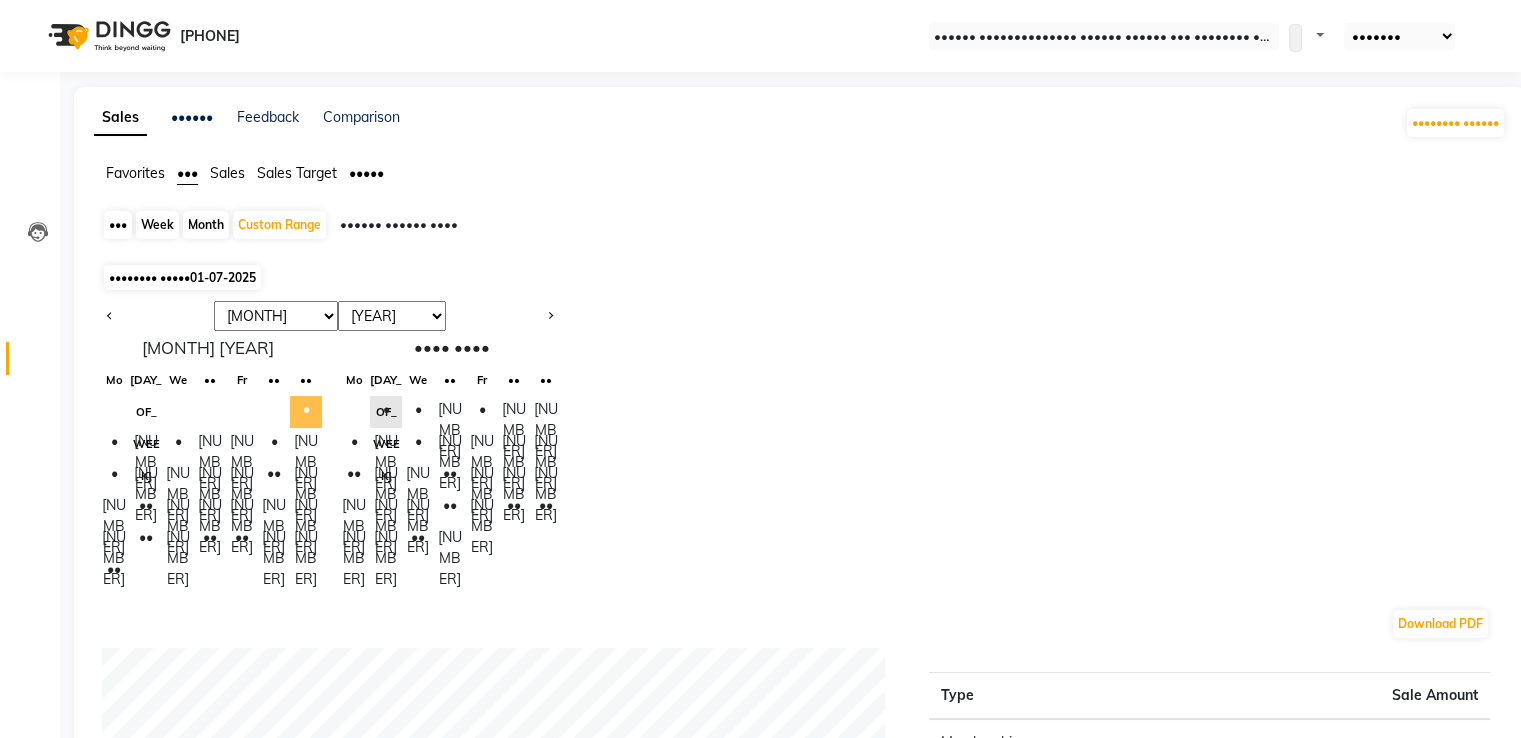 click on "•" at bounding box center (306, 412) 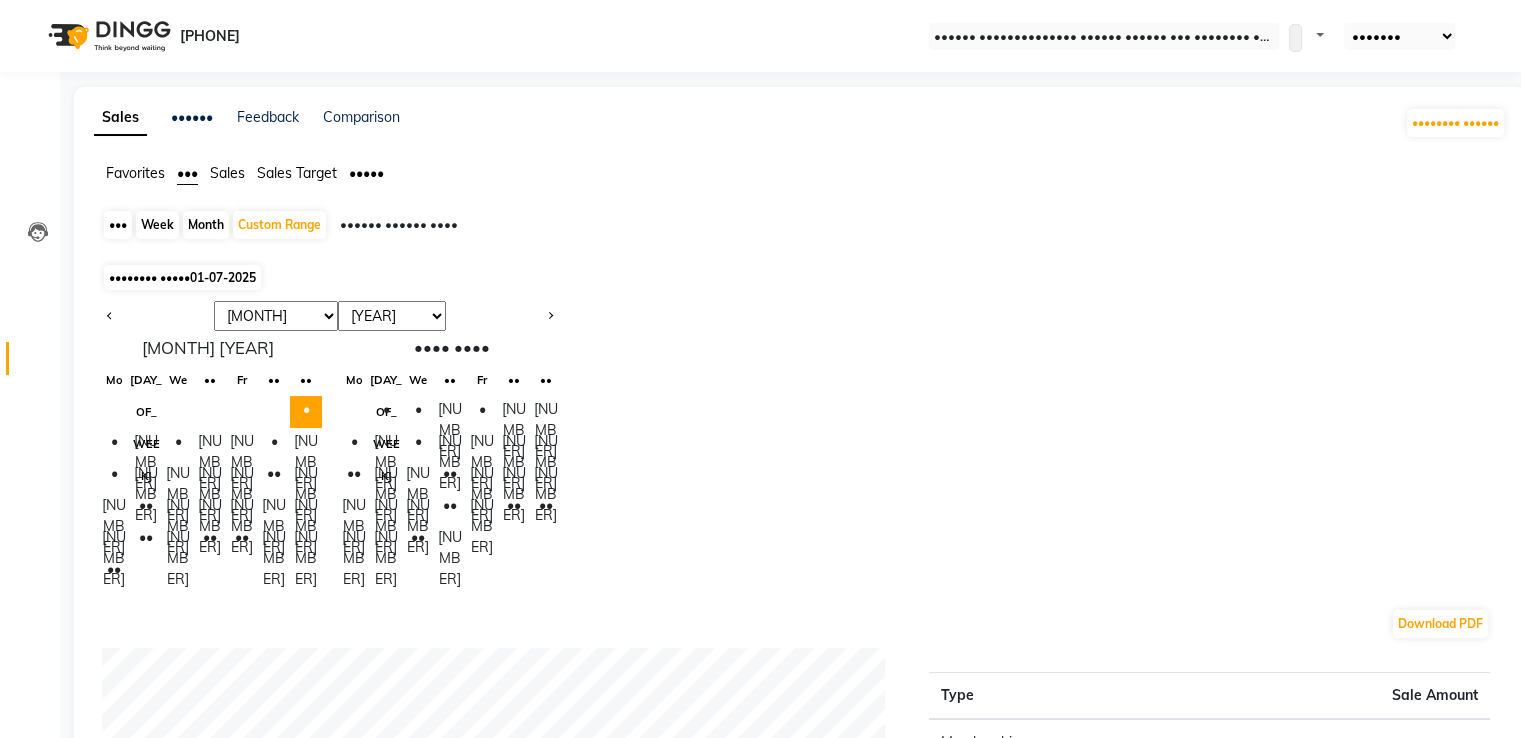 click on "••• ••• ••• ••• ••• ••• ••• ••• ••• ••• ••• ••• •••• •••• •••• •••• •••• •••• •••• •••• •••• •••• •••• •••• •••• •••• •••• •••• •••• •••• •••• •••• ••••  •••• ••••  •• •• •• •• •• •• ••  •   •   •   •   •   •   •   •   •   ••   ••   ••   ••   ••   ••   ••   ••   ••   ••   ••   ••   ••   ••   ••   ••   ••   ••   ••   ••   ••   •••• ••••  •• •• •• •• •• •• ••  •   •   •   •   •   •   •   •   •   ••   ••   ••   ••   ••   ••   ••   ••   ••   ••   ••   ••   ••   ••   ••   ••   ••   ••   ••   ••   ••   ••" at bounding box center [800, 444] 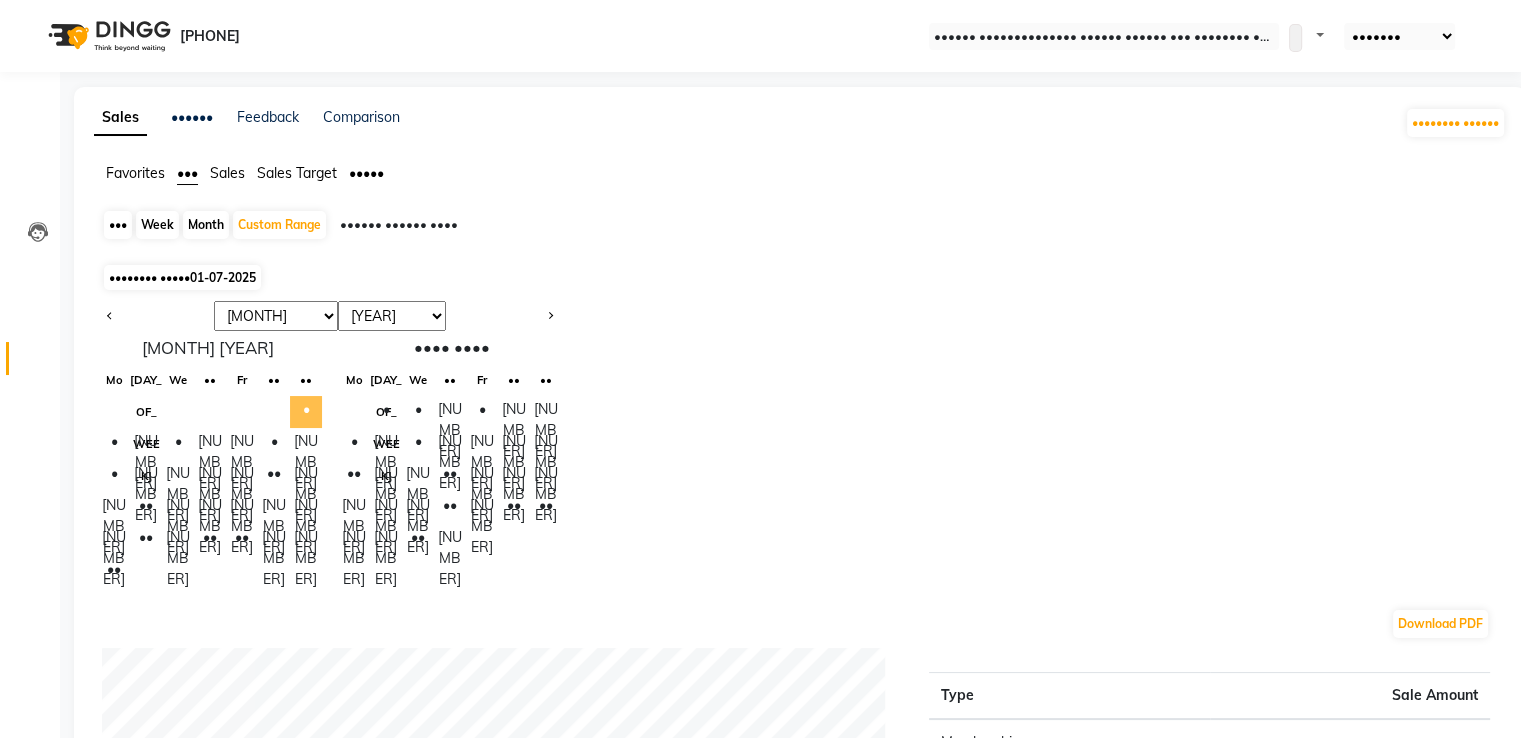 click on "•" at bounding box center [306, 412] 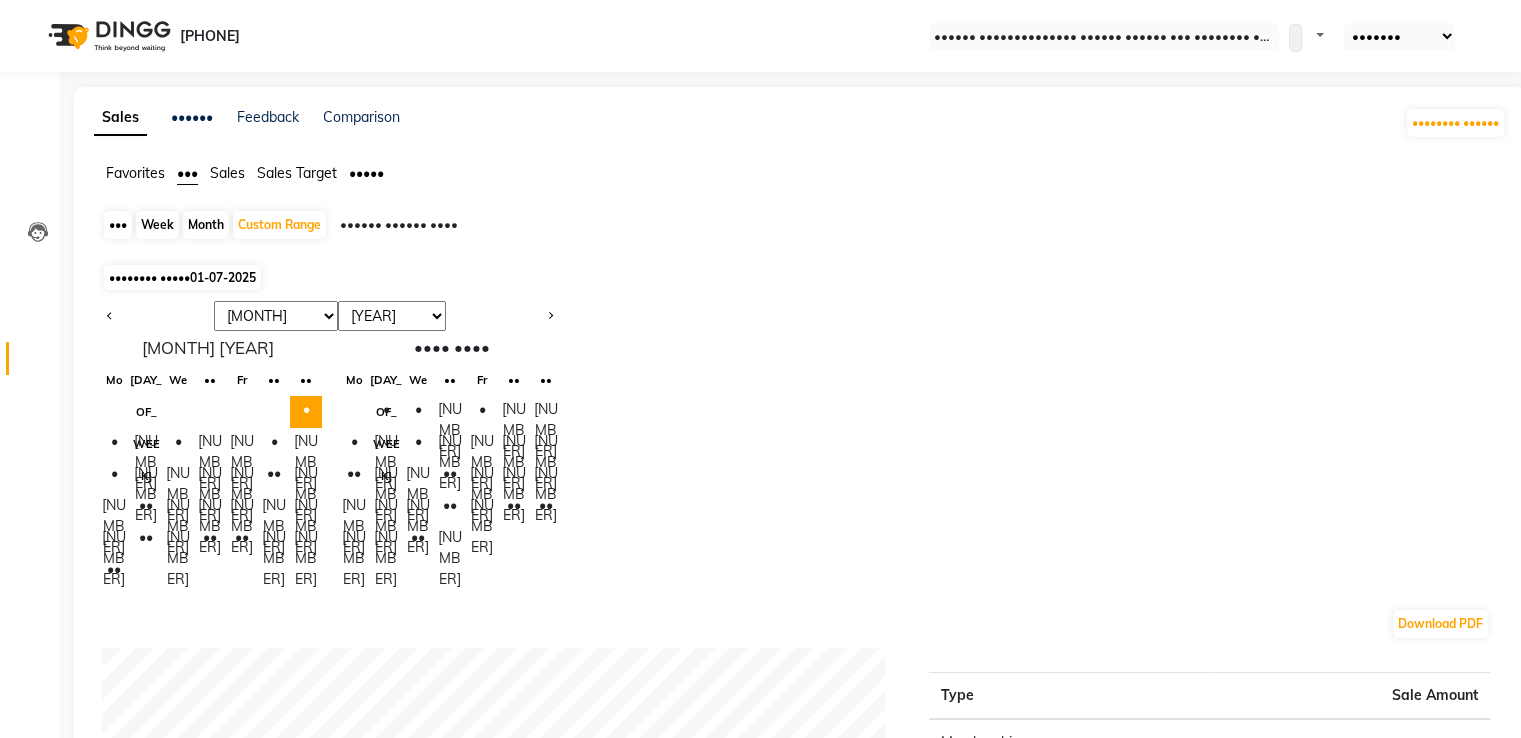 click on "[MONTH] [YEAR] [DAY] [DAY] [DAY] [DAY] [DAY] [DAY] [DAY] [MONTH] [YEAR] [DAY] [DAY] [DAY] [DAY] [DAY] [DAY] [DAY] [DAY] [DAY] [DAY] [DAY] [DAY] [DAY] [DAY] [DAY] [DAY] [DAY] [DAY] [DAY] [DAY] [DAY] [DAY] [DAY] [DAY] [DAY] [DAY] [DAY] [DAY] [DAY] [DAY] [DAY]" at bounding box center [330, 462] 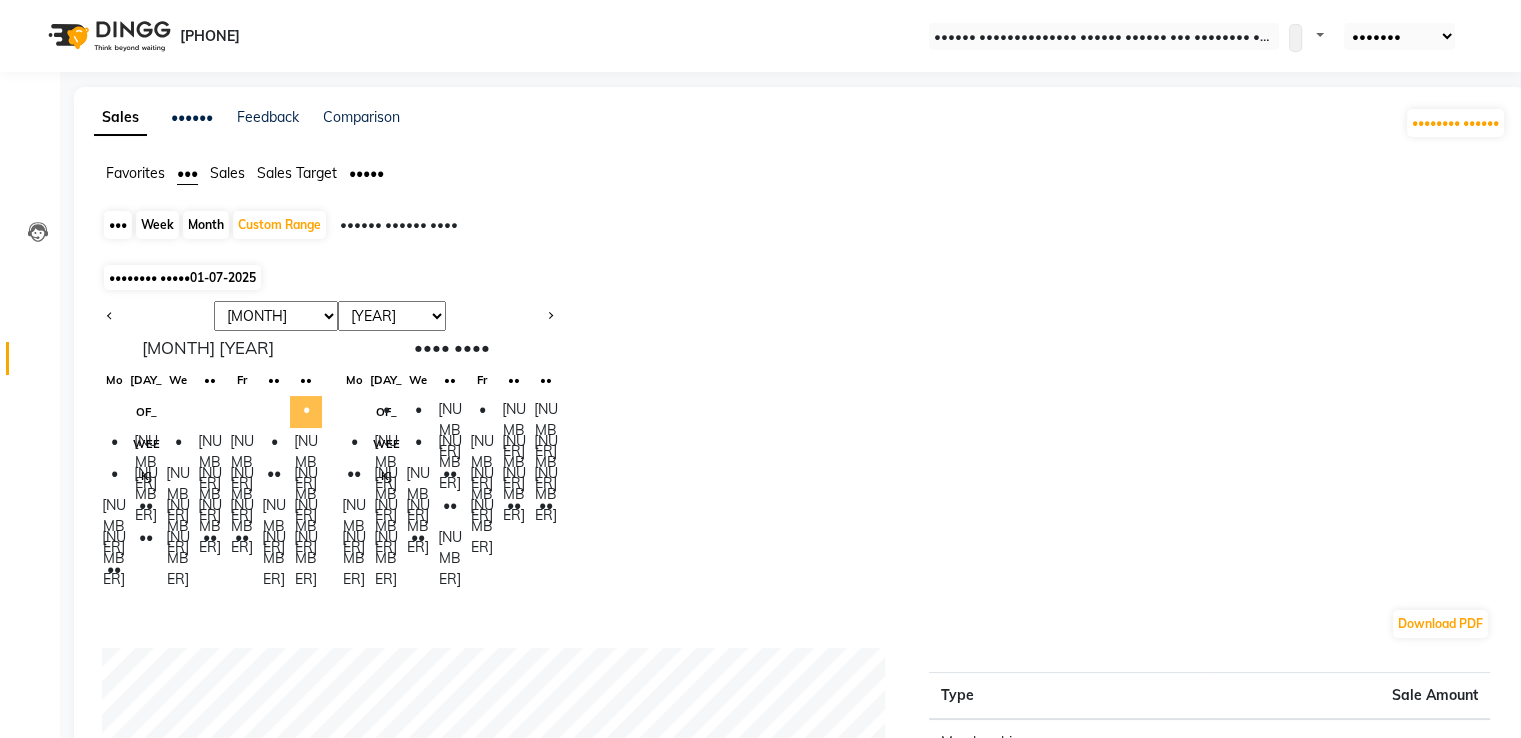 click on "•" at bounding box center [306, 412] 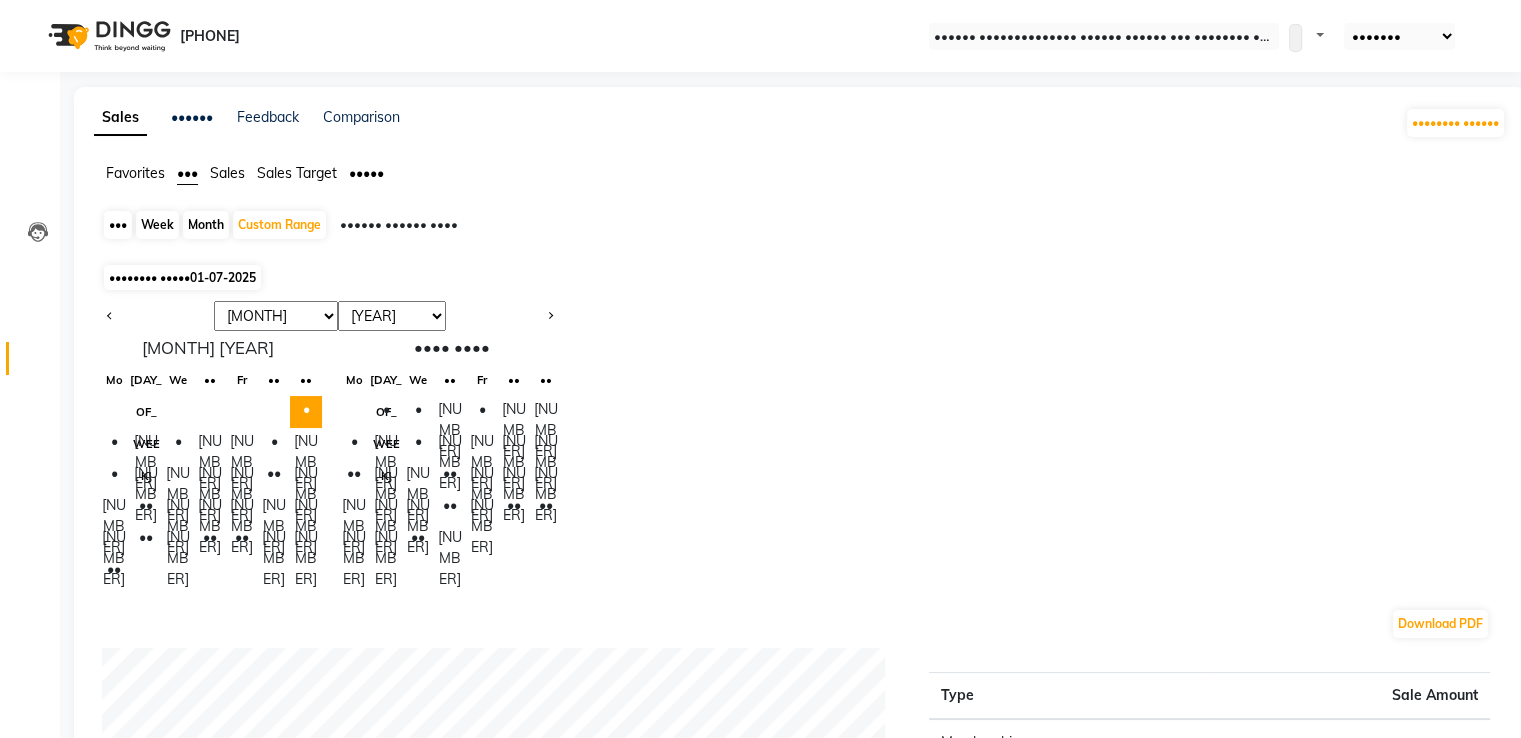click on "•••••••• •••••  ••••••••••" at bounding box center (804, 277) 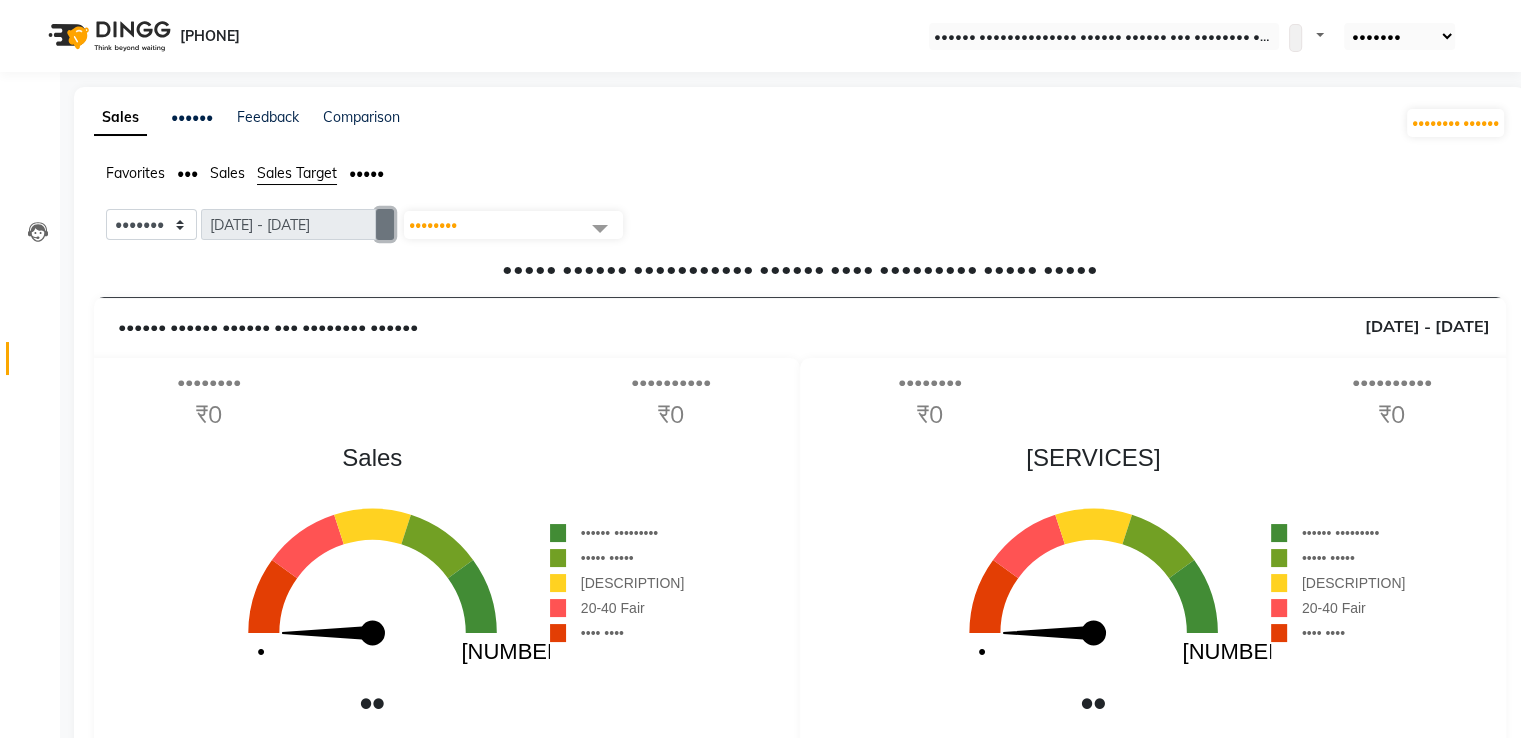 click at bounding box center (385, 224) 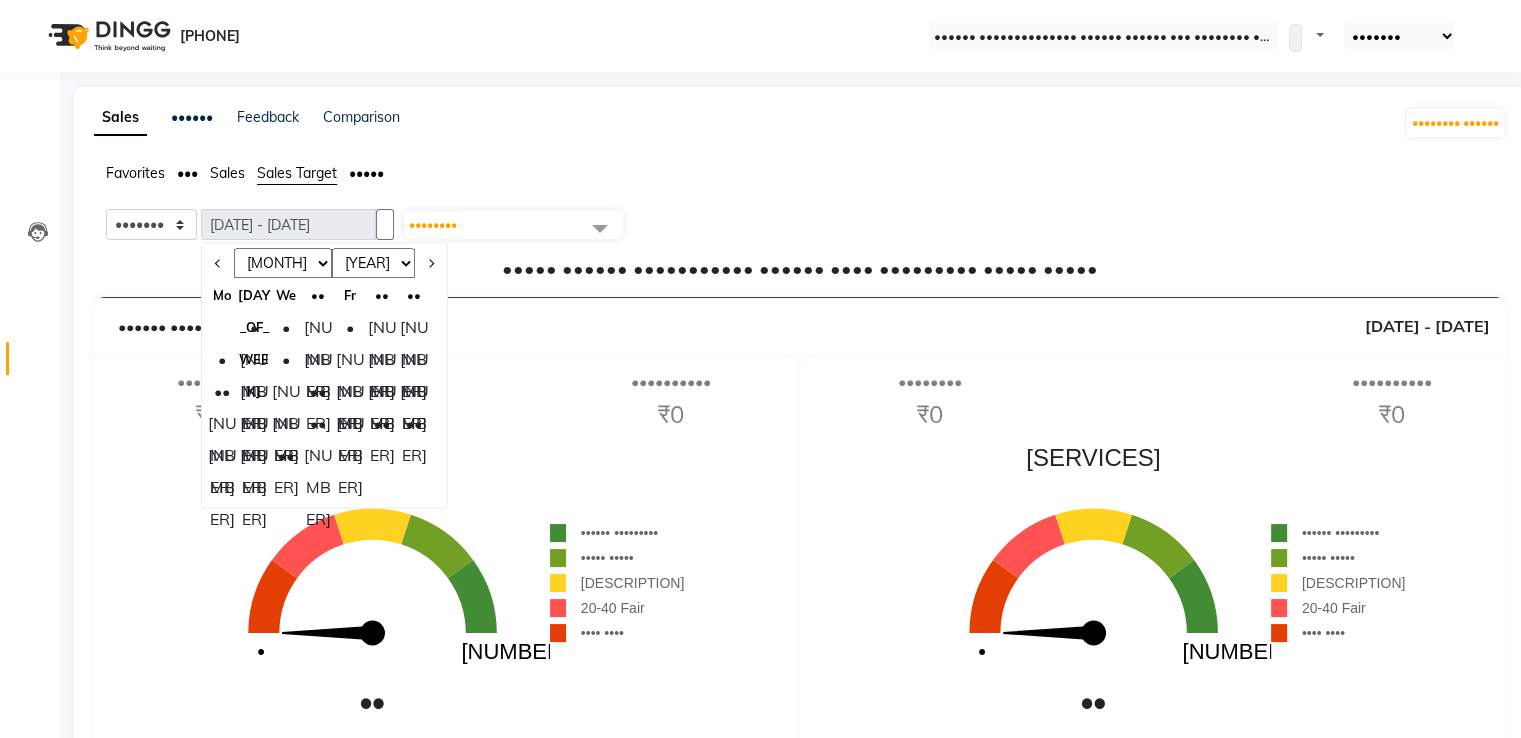 click on "[MONTH] [MONTH] [MONTH] [MONTH] [MONTH] [MONTH] [MONTH] [MONTH] [MONTH] [MONTH] [MONTH] [MONTH]" at bounding box center [283, 264] 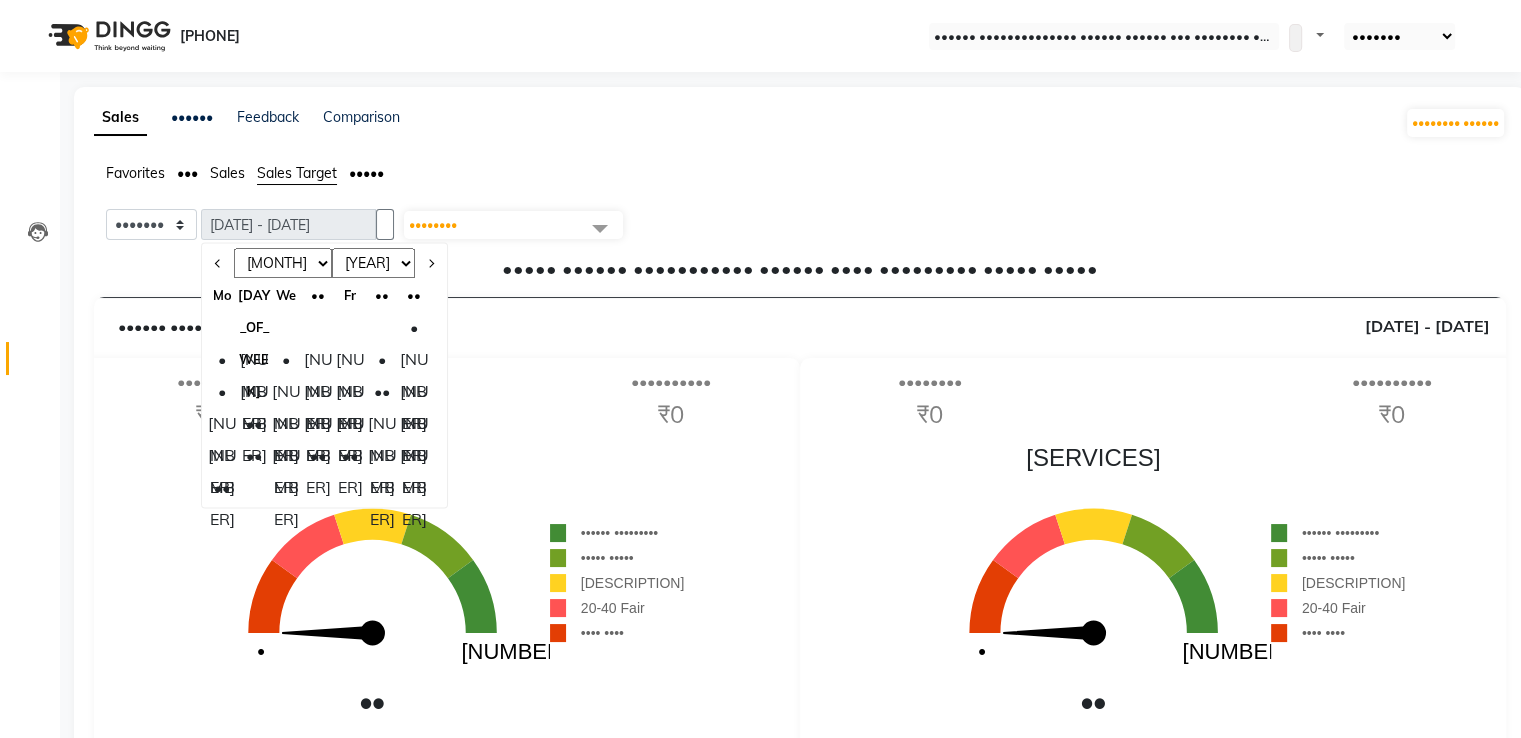 click on "•" at bounding box center (414, 327) 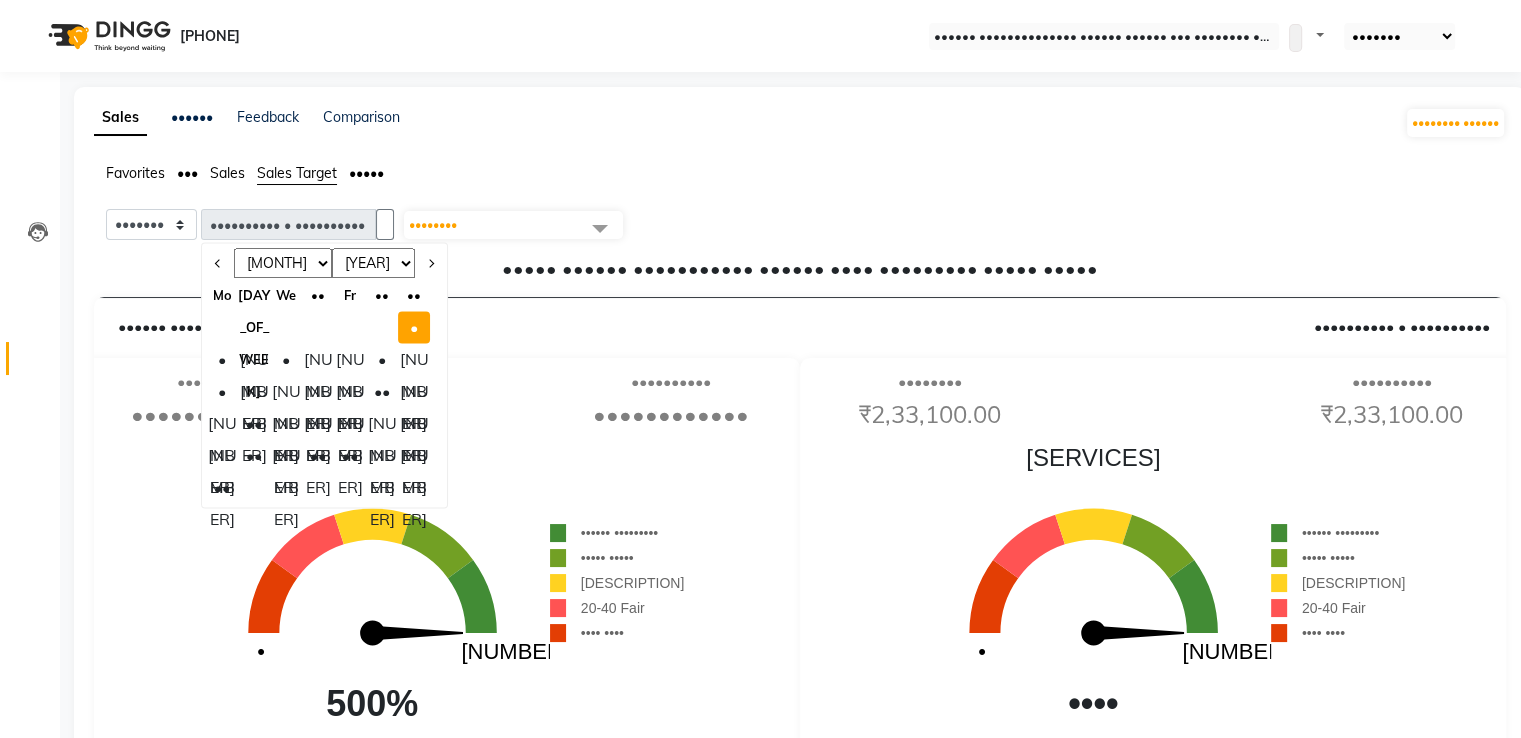 click on "••••••••" at bounding box center (513, 225) 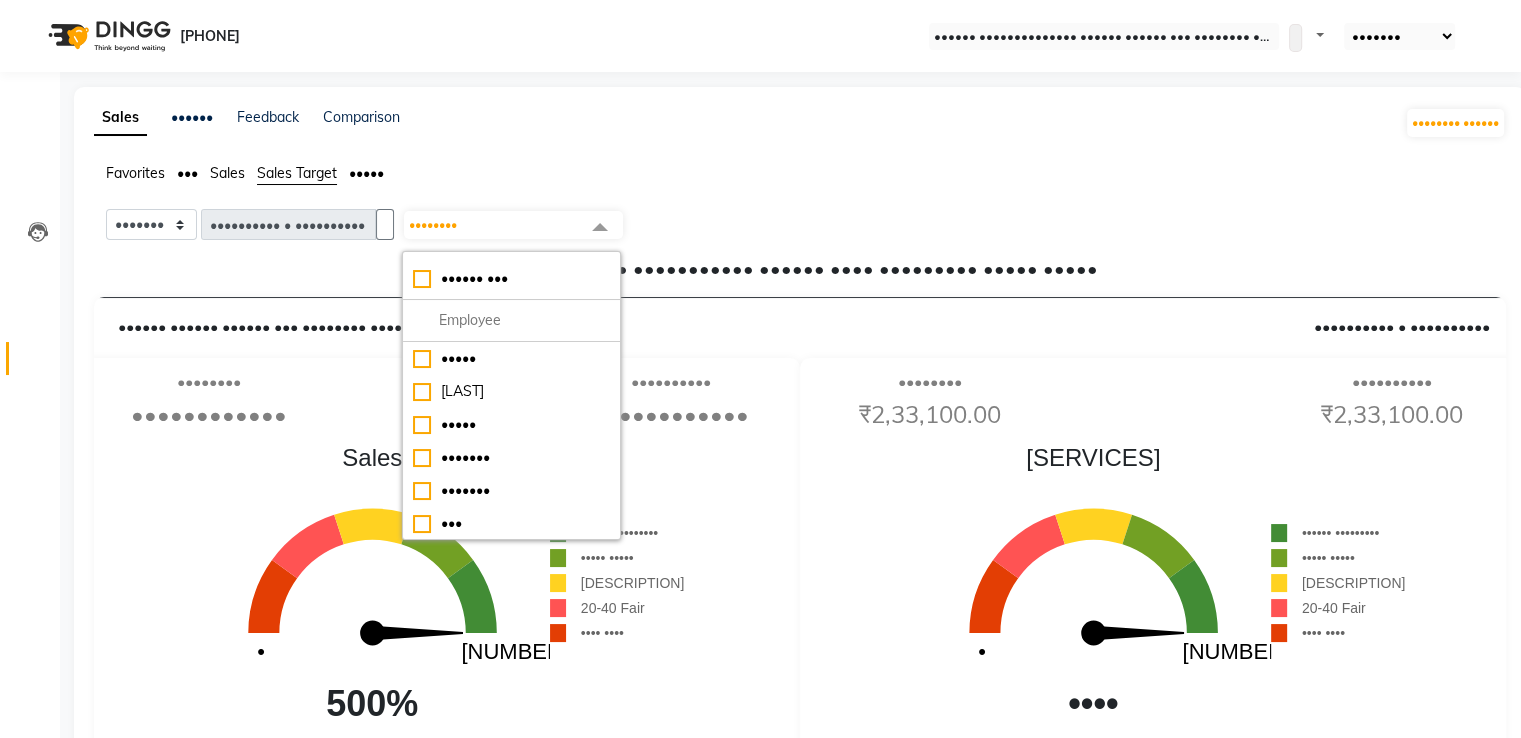 click on "•••••" at bounding box center (135, 173) 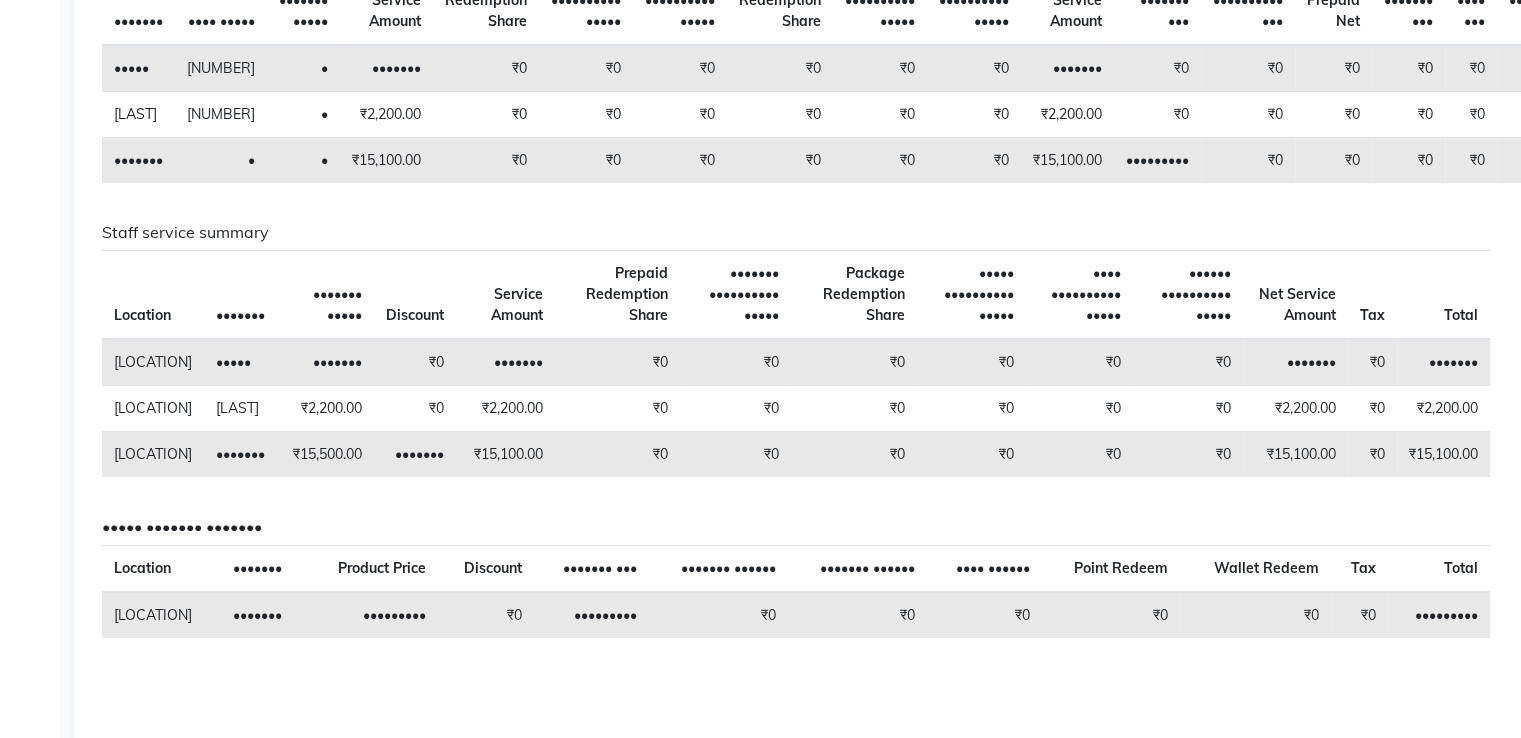 scroll, scrollTop: 0, scrollLeft: 0, axis: both 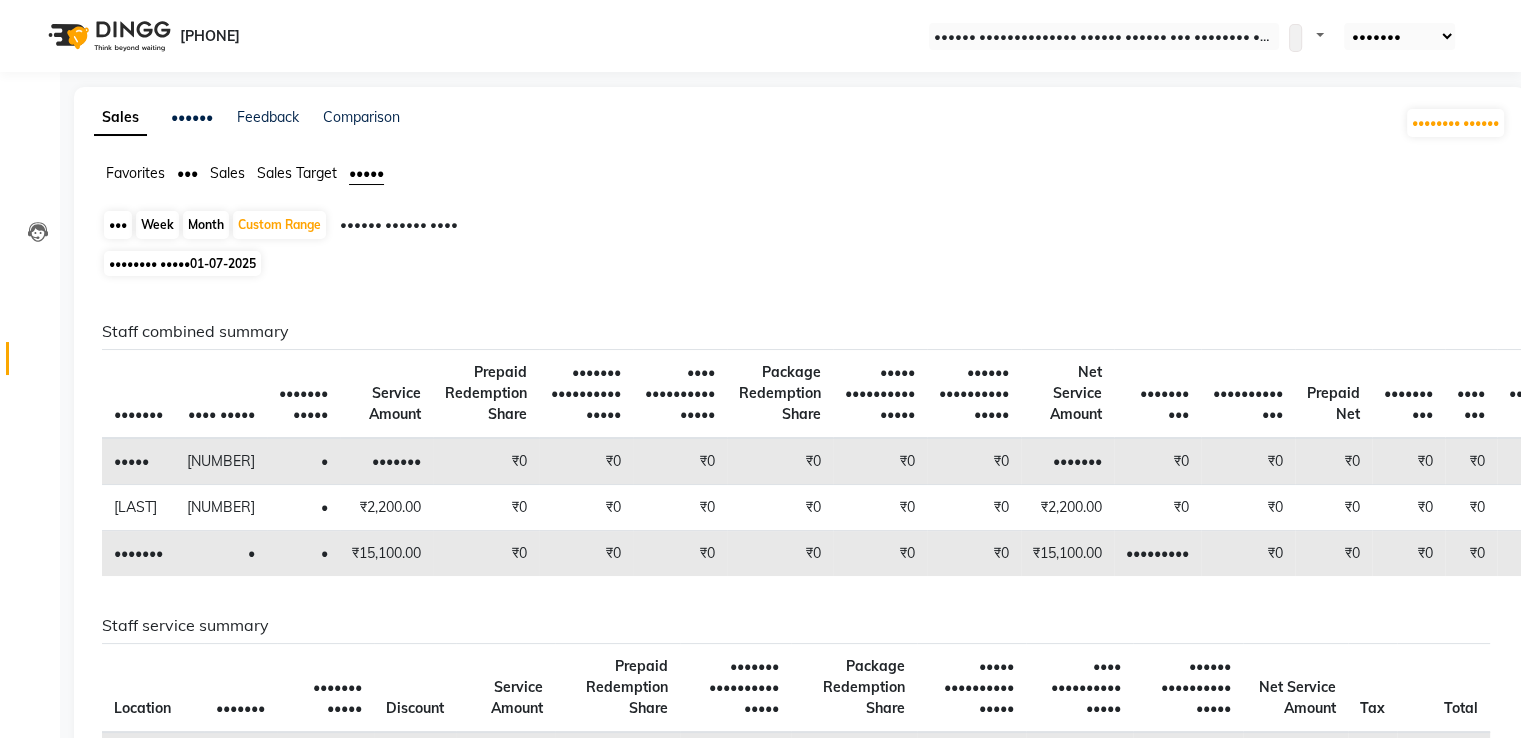 click on "Sales" at bounding box center (135, 173) 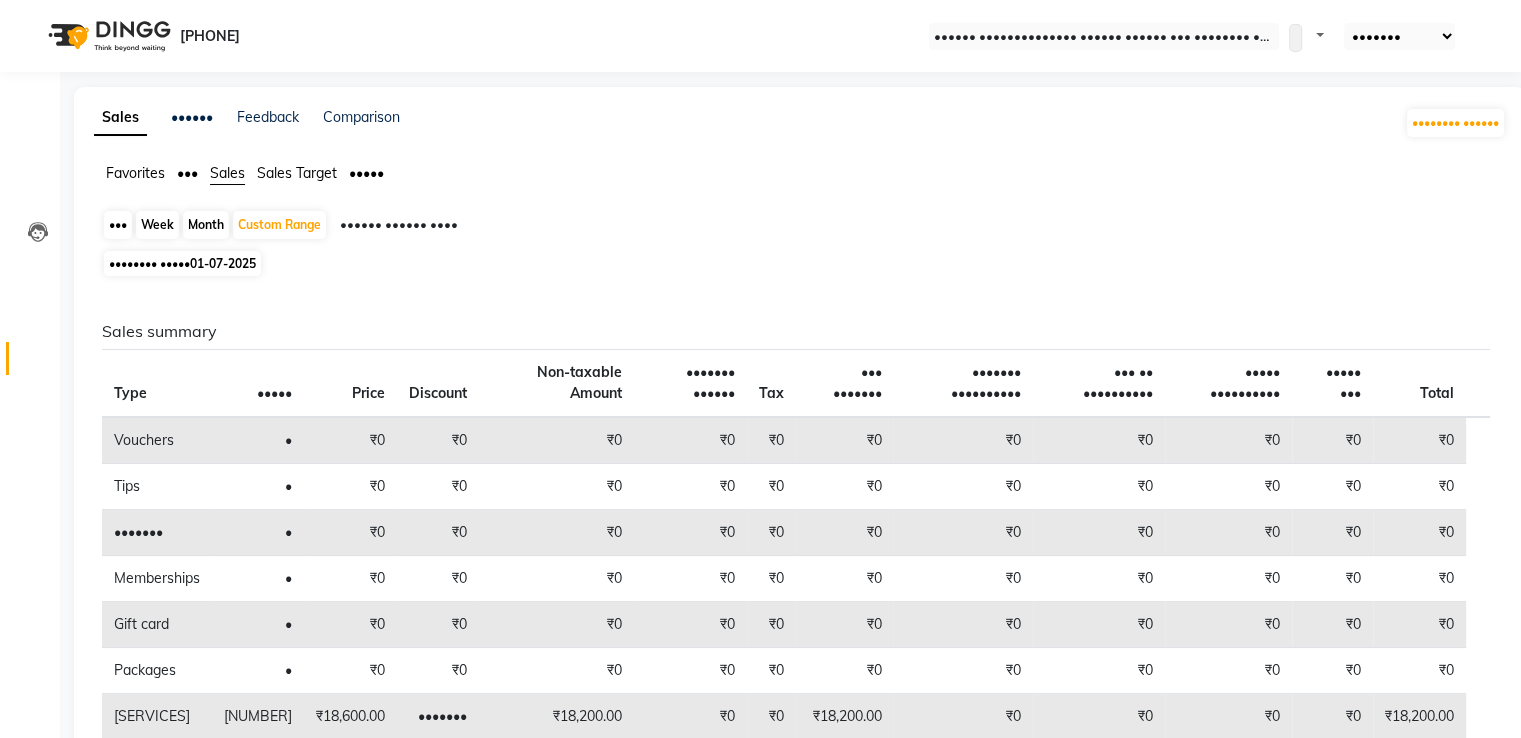 click on "01-07-2025" at bounding box center (223, 263) 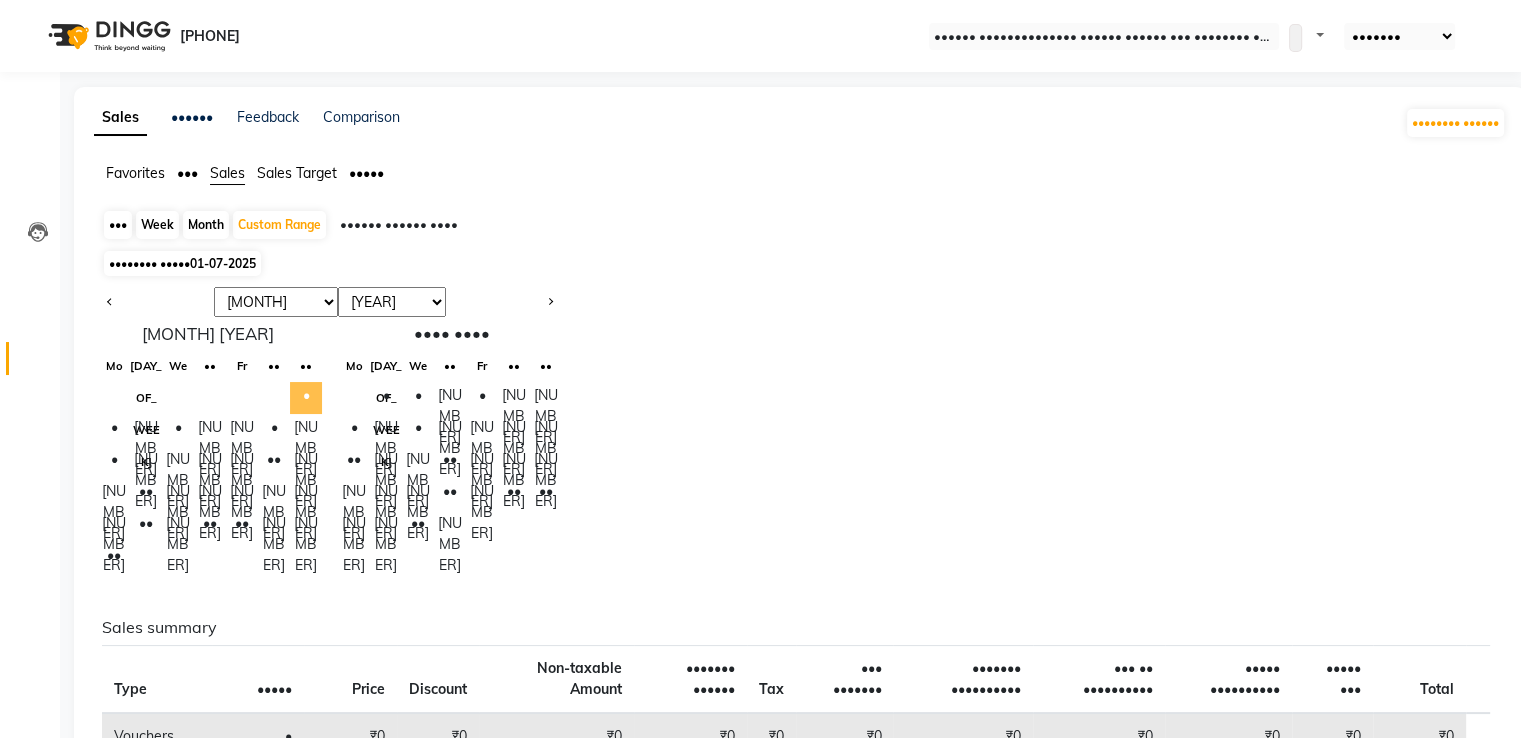 click on "•" at bounding box center [306, 398] 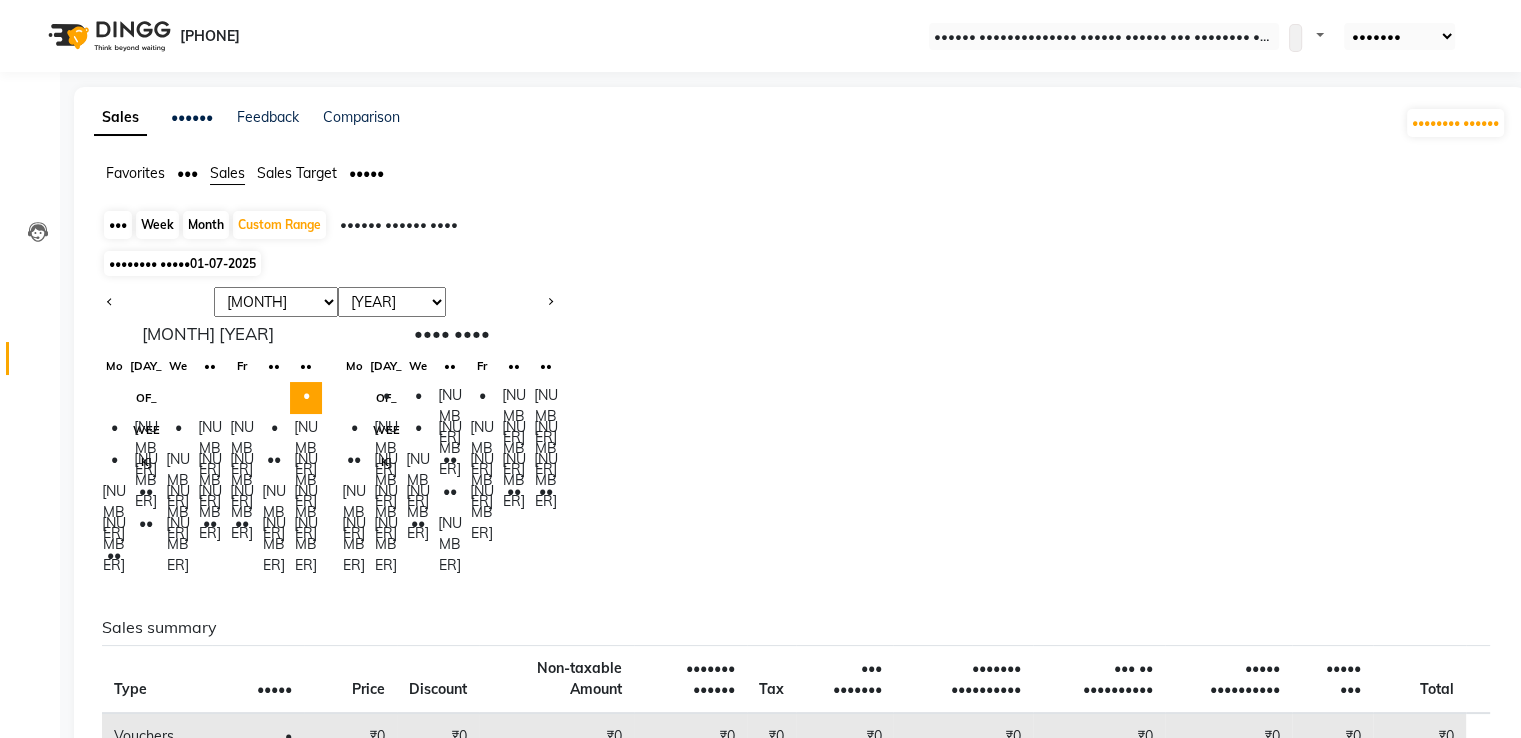 click on "••• ••• ••• ••• ••• ••• ••• ••• ••• ••• ••• ••• •••• •••• •••• •••• •••• •••• •••• •••• •••• •••• •••• •••• •••• •••• •••• •••• •••• •••• •••• •••• ••••  •••• ••••  •• •• •• •• •• •• ••  •   •   •   •   •   •   •   •   •   ••   ••   ••   ••   ••   ••   ••   ••   ••   ••   ••   ••   ••   ••   ••   ••   ••   ••   ••   ••   ••   •••• ••••  •• •• •• •• •• •• ••  •   •   •   •   •   •   •   •   •   ••   ••   ••   ••   ••   ••   ••   ••   ••   ••   ••   ••   ••   ••   ••   ••   ••   ••   ••   ••   ••   ••" at bounding box center (800, 430) 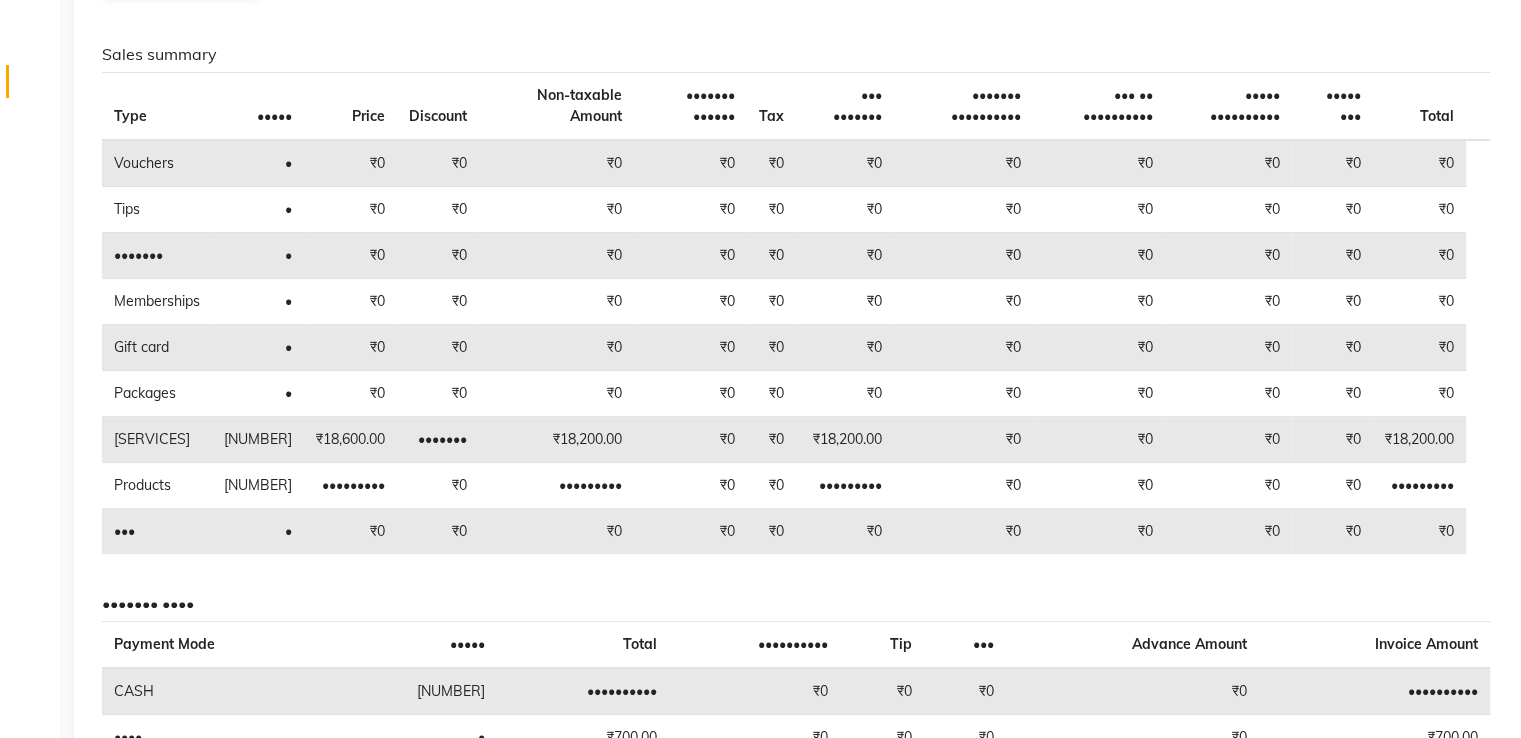 scroll, scrollTop: 280, scrollLeft: 0, axis: vertical 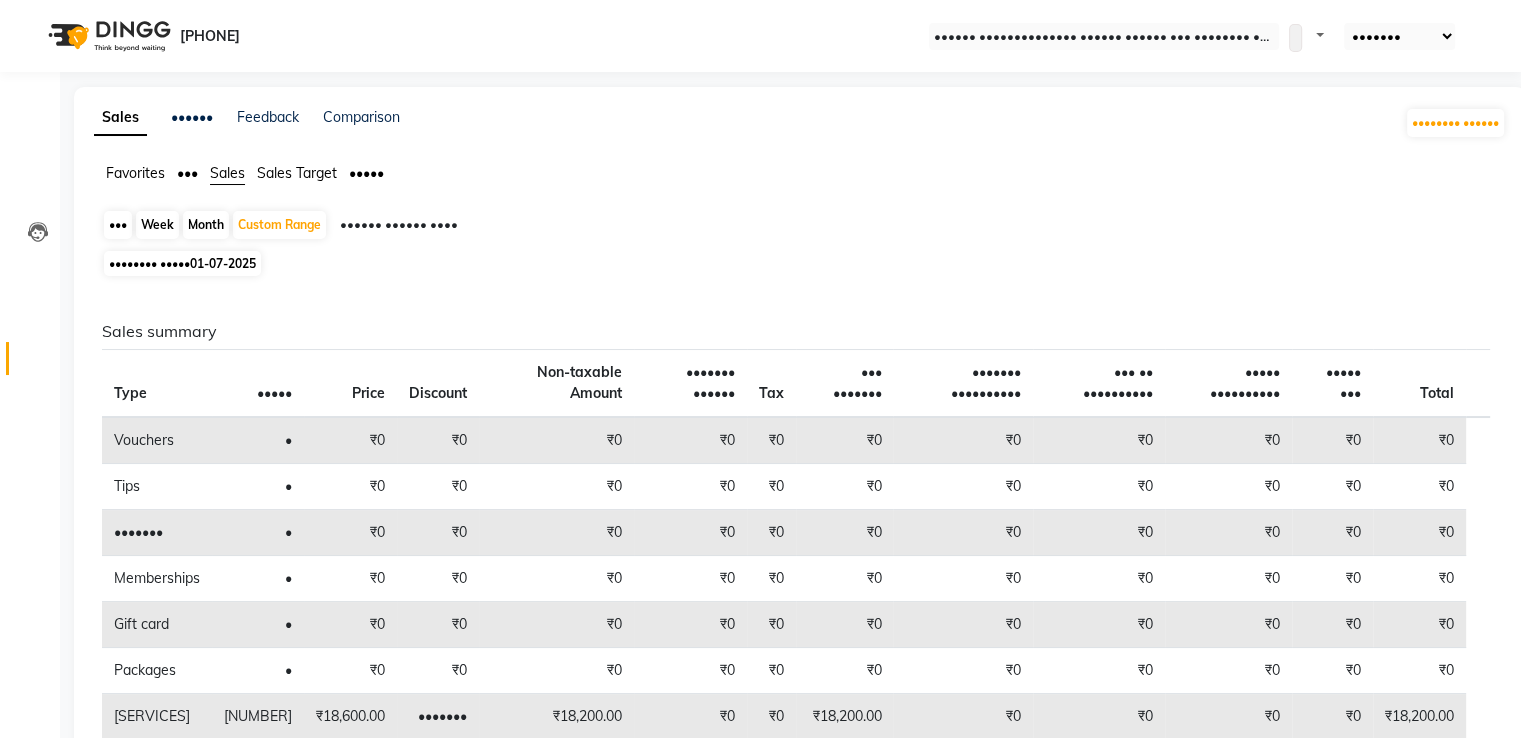 click on "Sales Target" at bounding box center [297, 173] 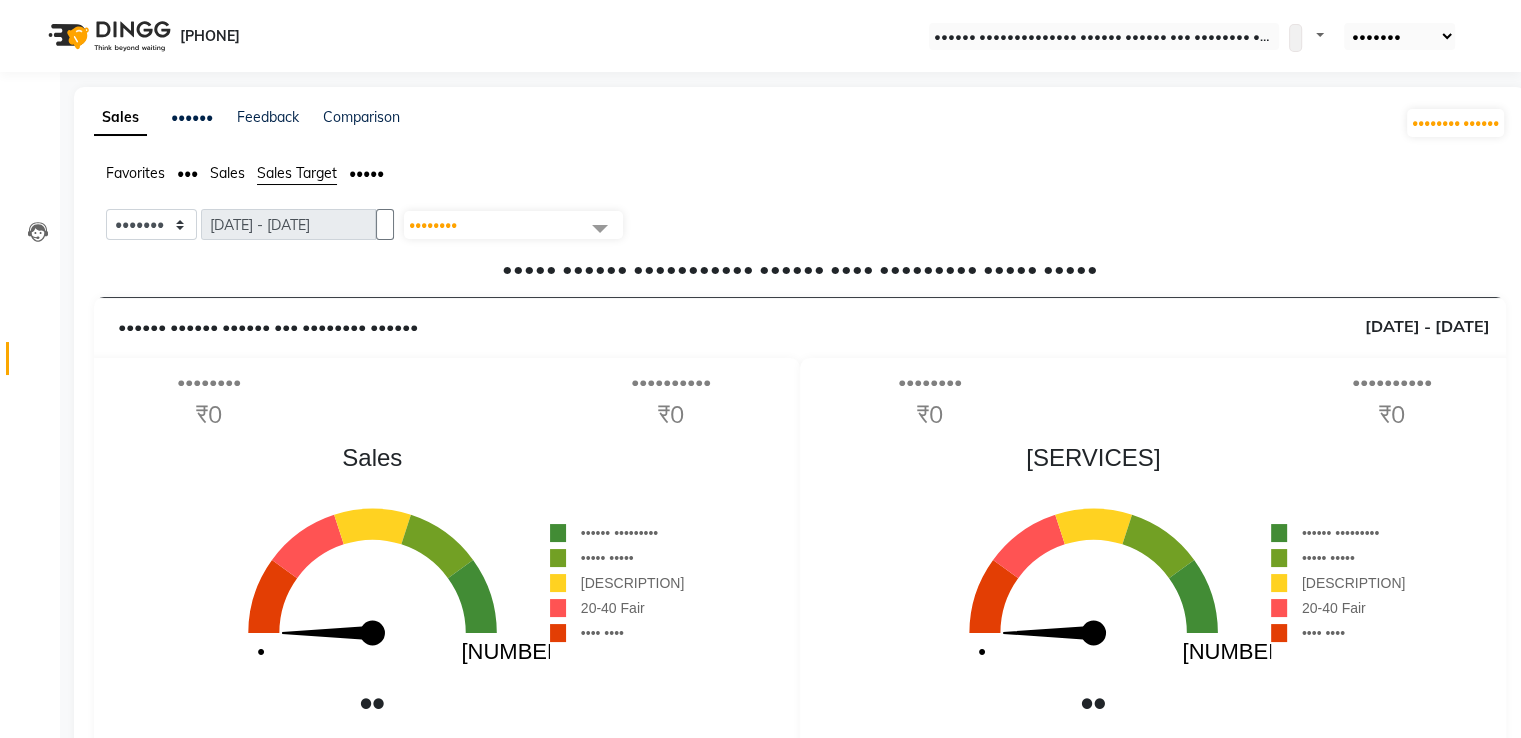 click on "•••••" at bounding box center [135, 173] 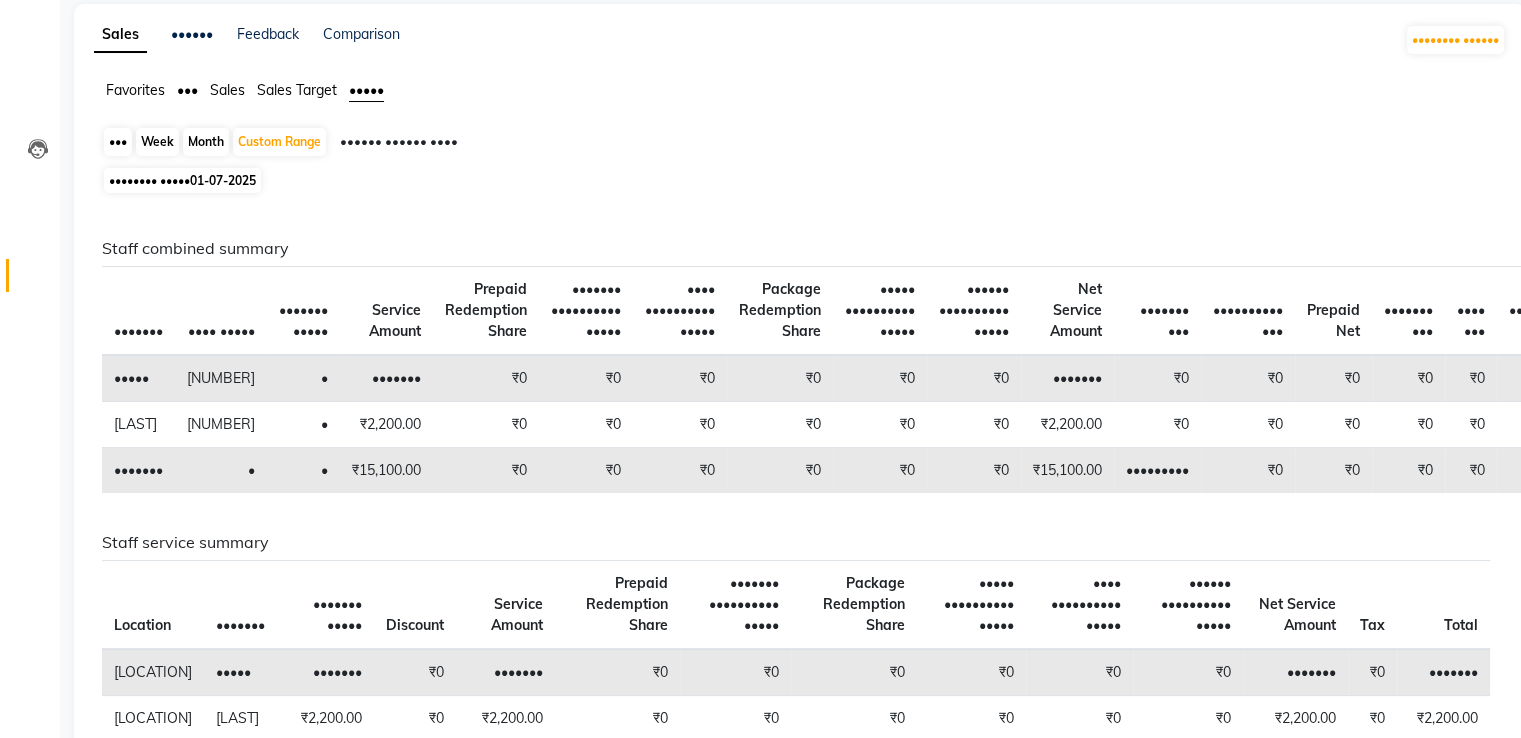 scroll, scrollTop: 0, scrollLeft: 0, axis: both 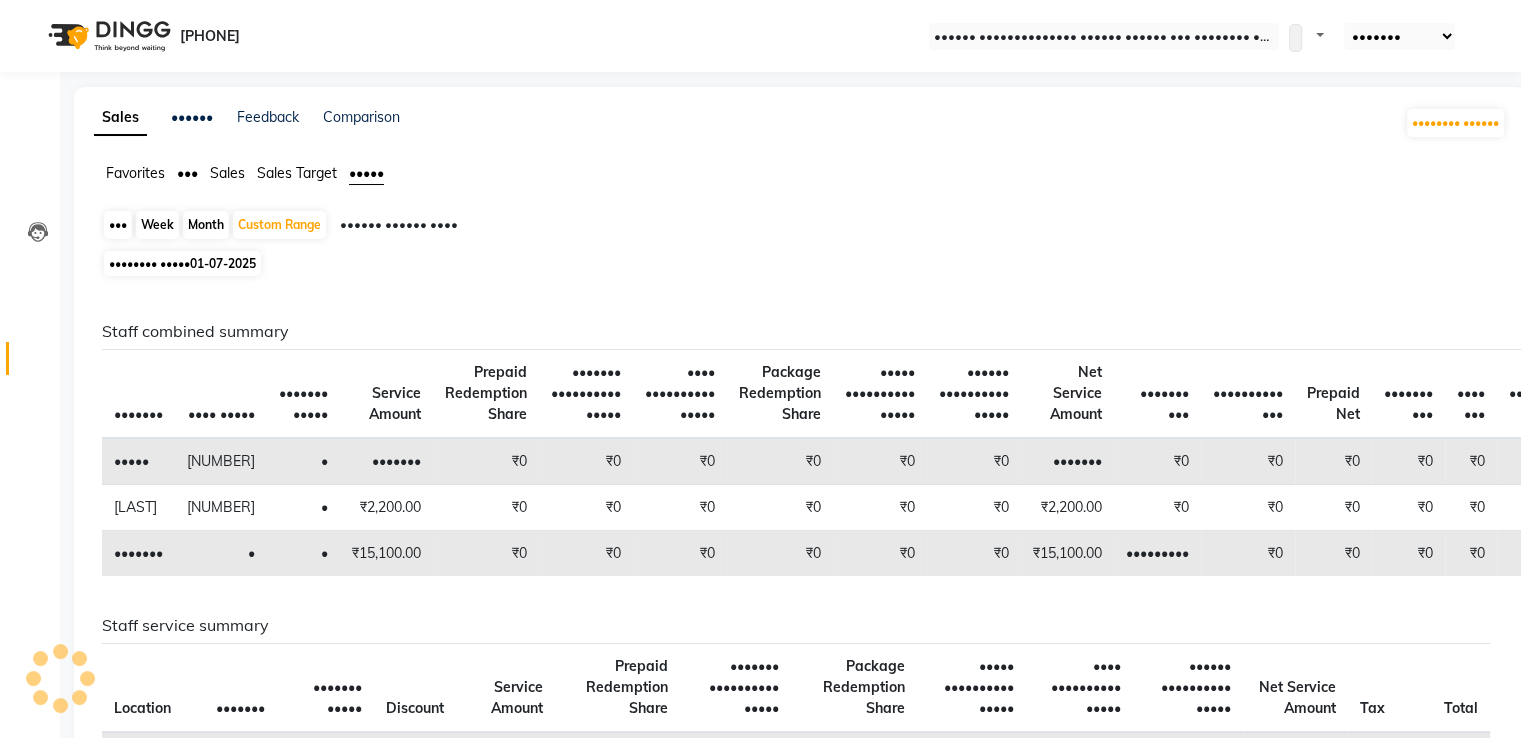 click on "Month" at bounding box center (206, 225) 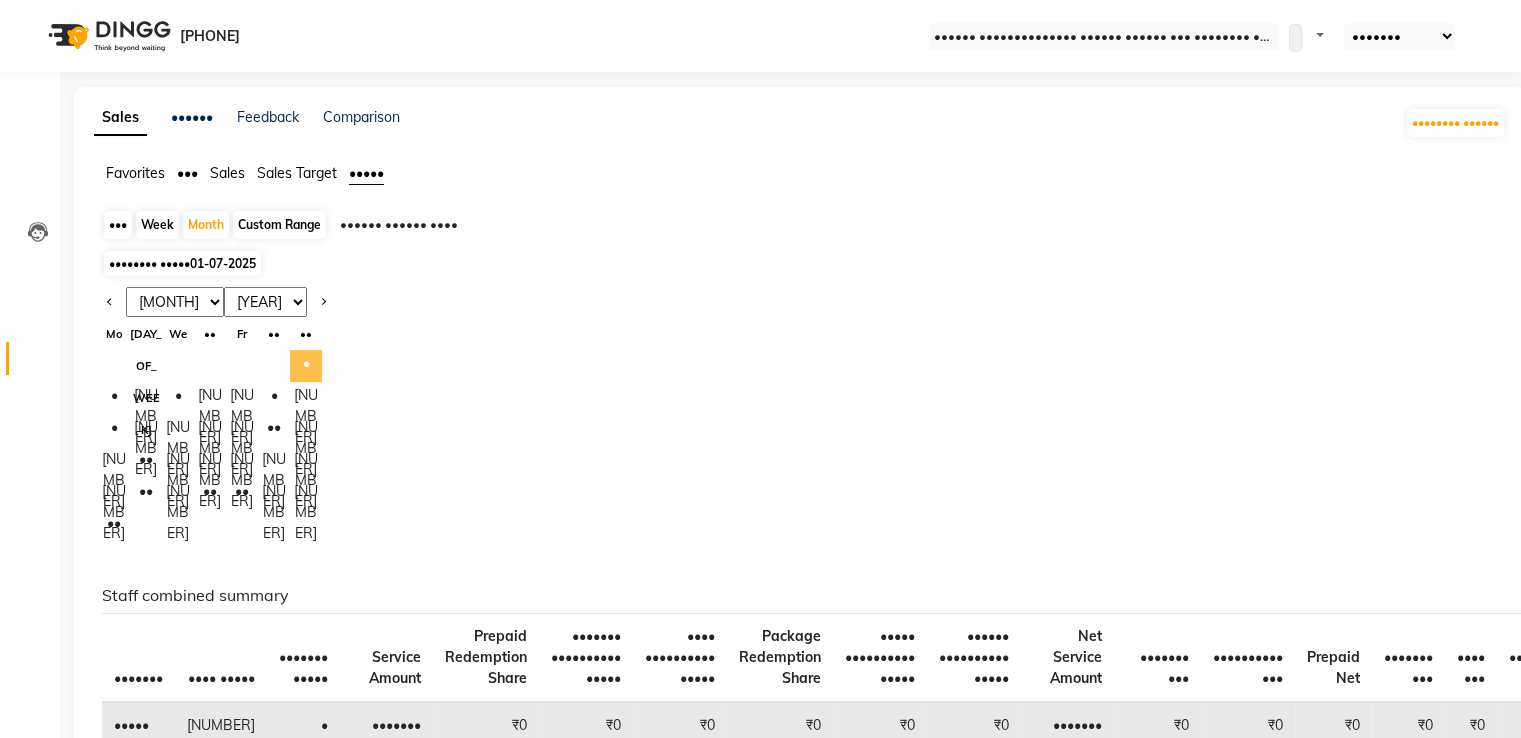 click on "•" at bounding box center [306, 366] 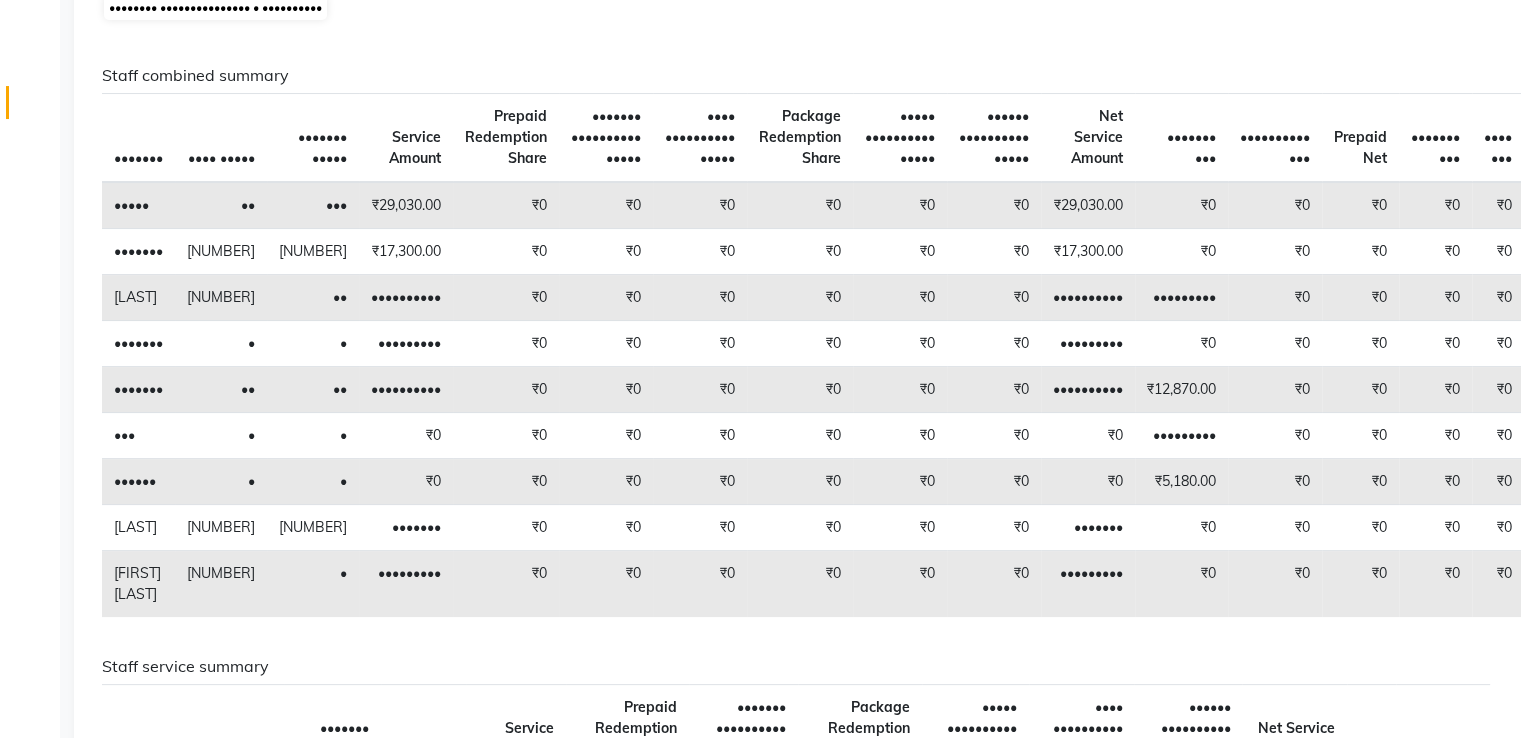 scroll, scrollTop: 260, scrollLeft: 0, axis: vertical 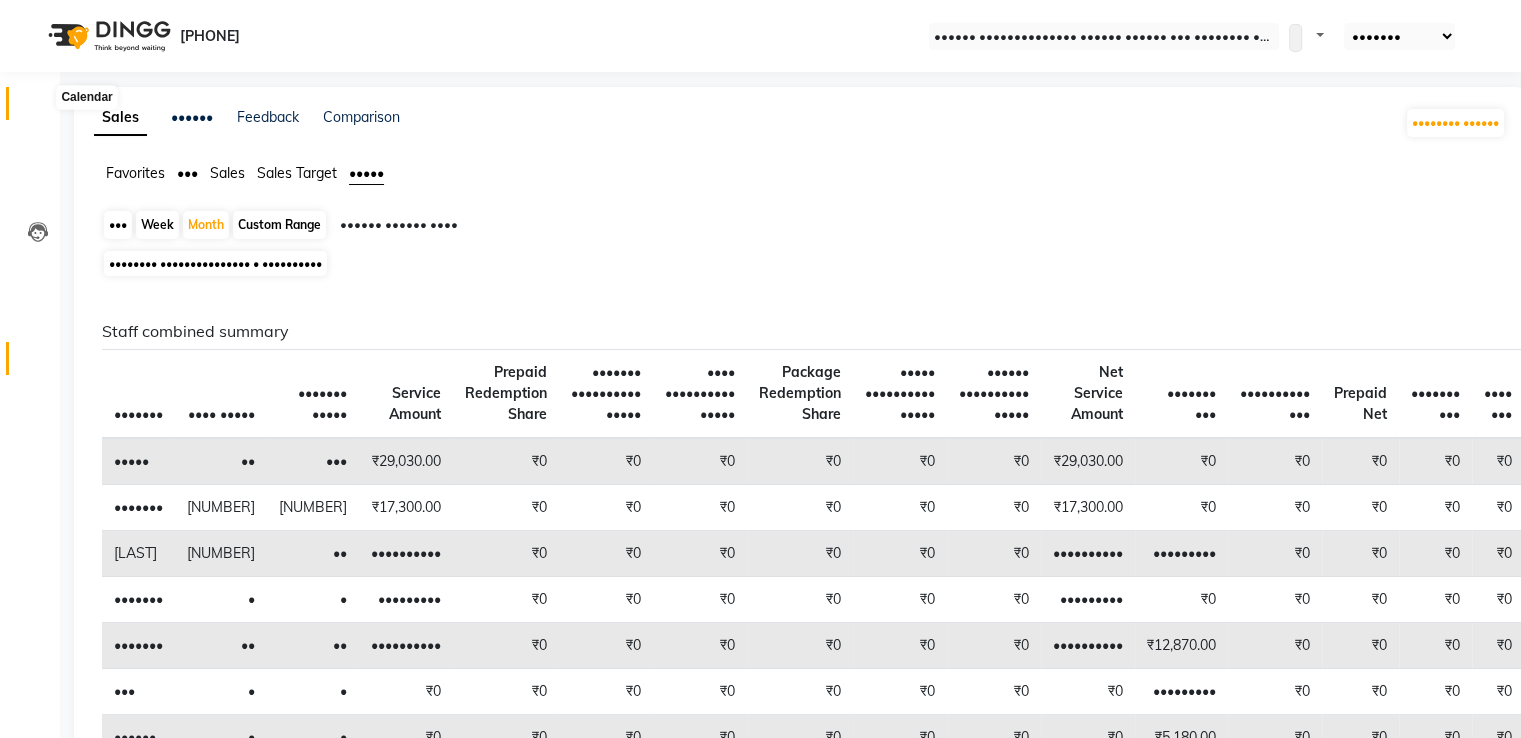 click at bounding box center [37, 108] 